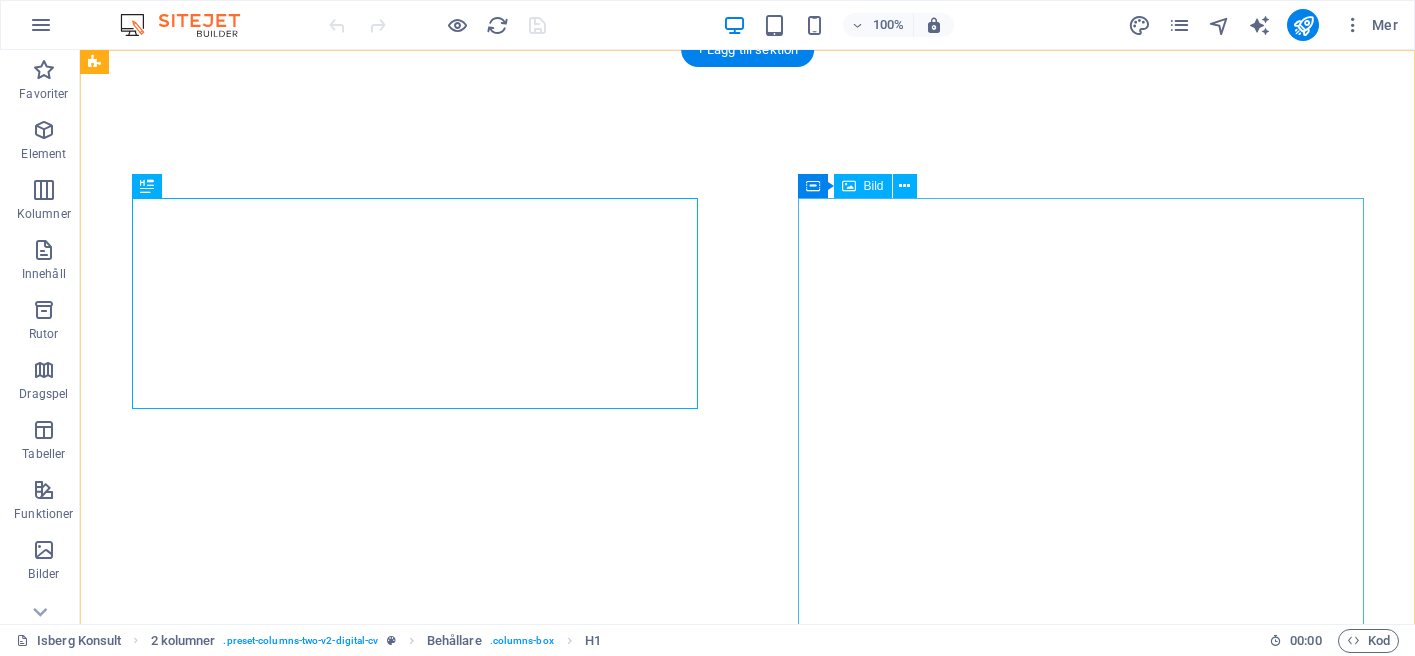 scroll, scrollTop: 0, scrollLeft: 0, axis: both 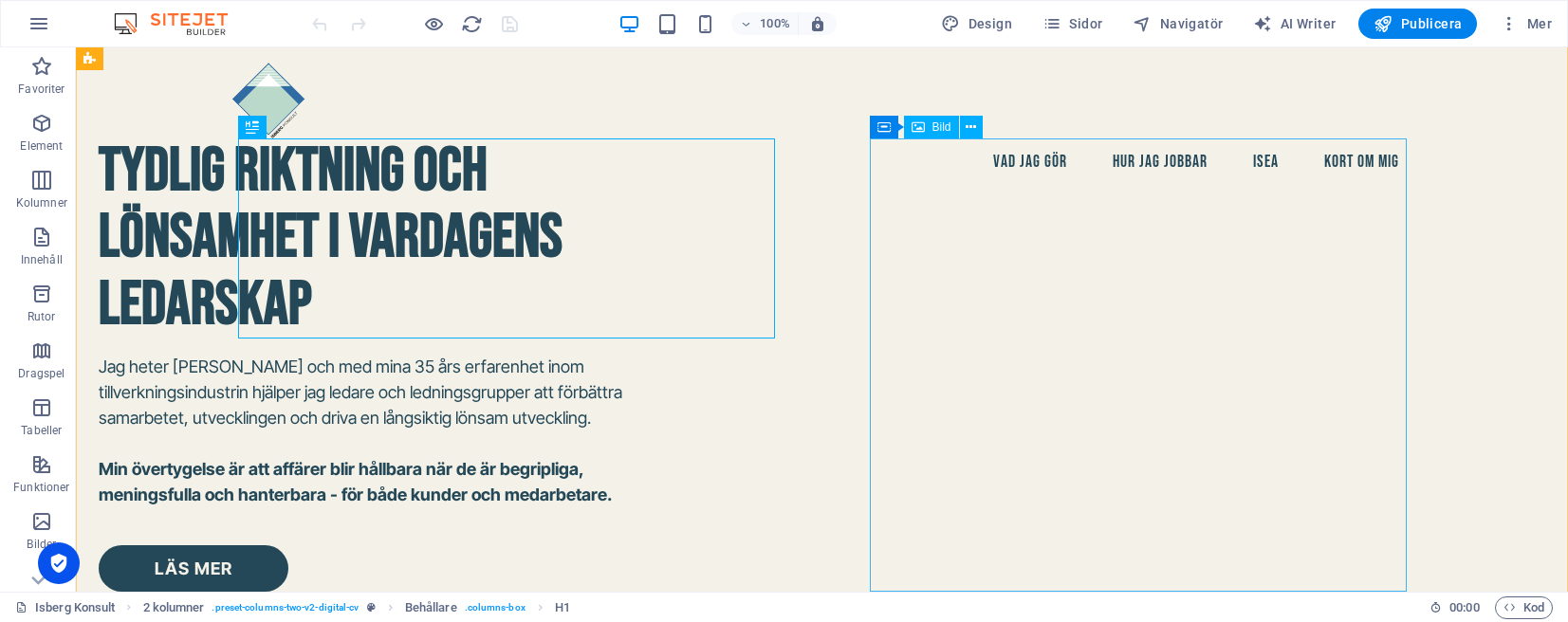 click at bounding box center (367, 1049) 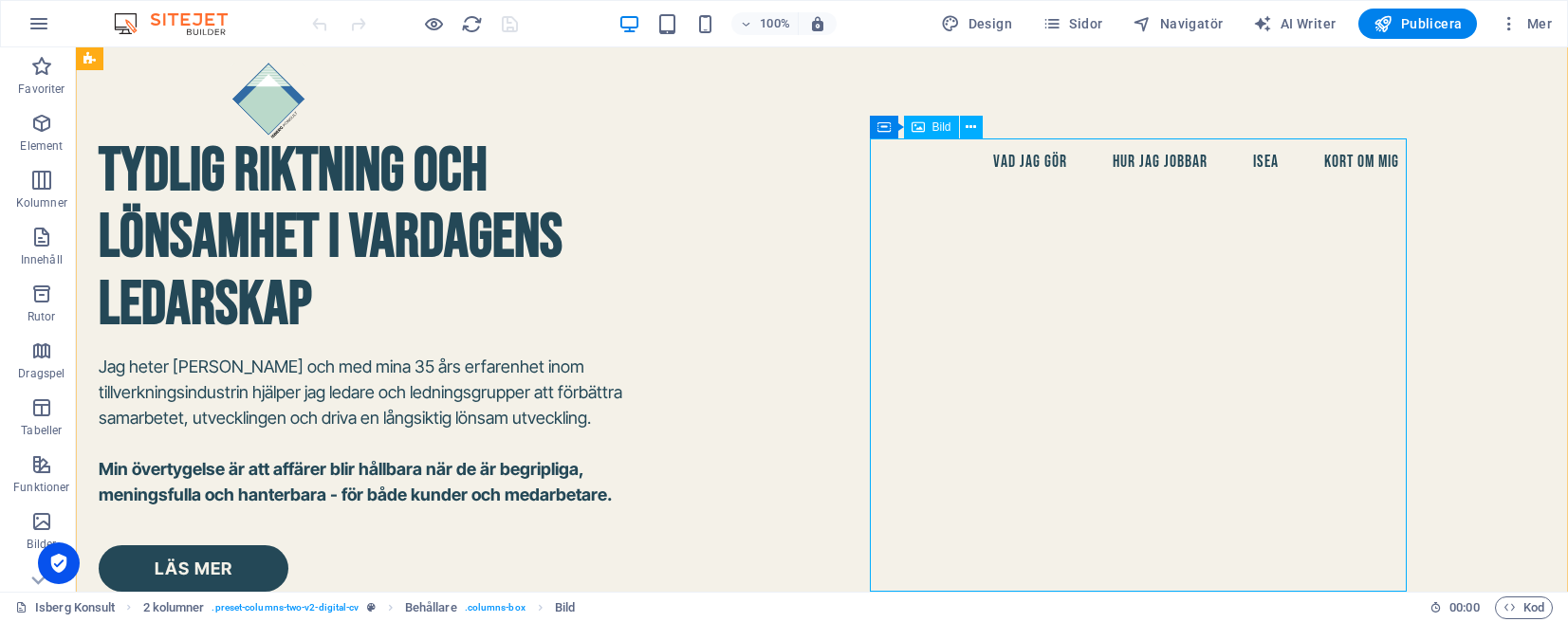click at bounding box center [367, 1049] 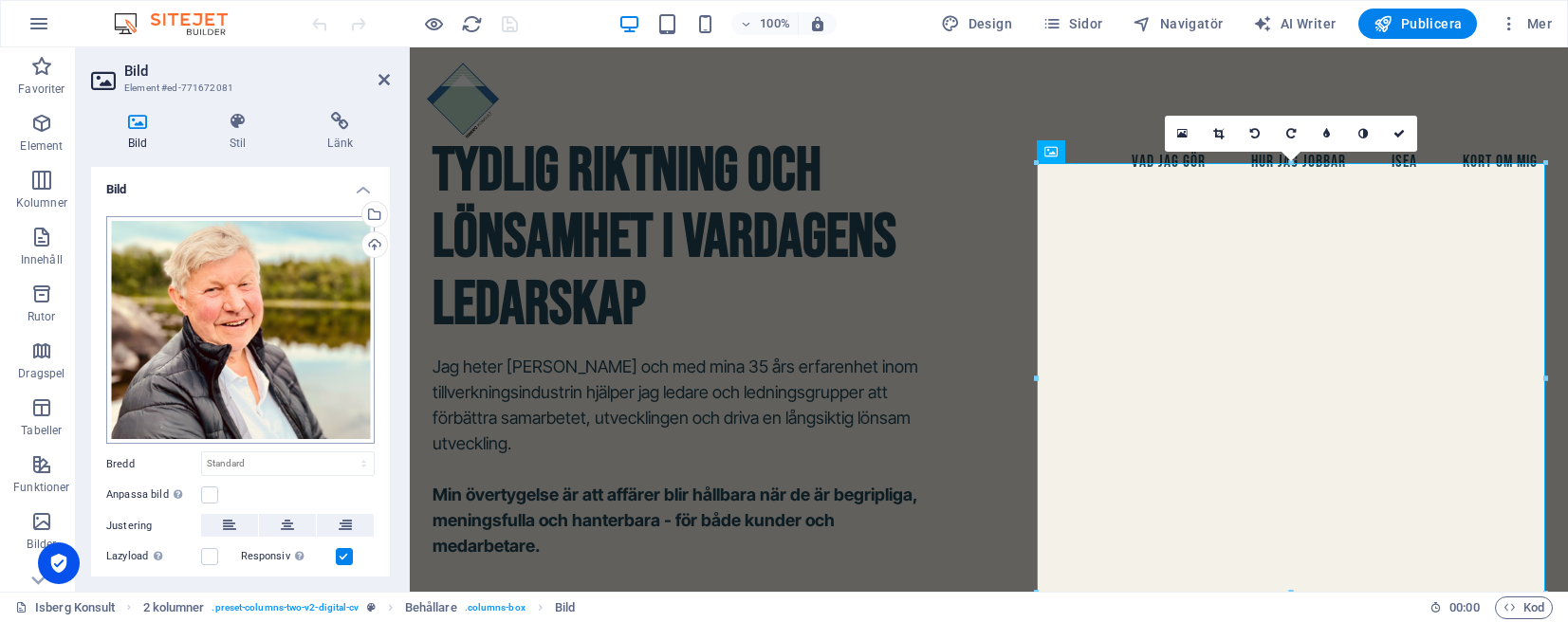 scroll, scrollTop: 114, scrollLeft: 0, axis: vertical 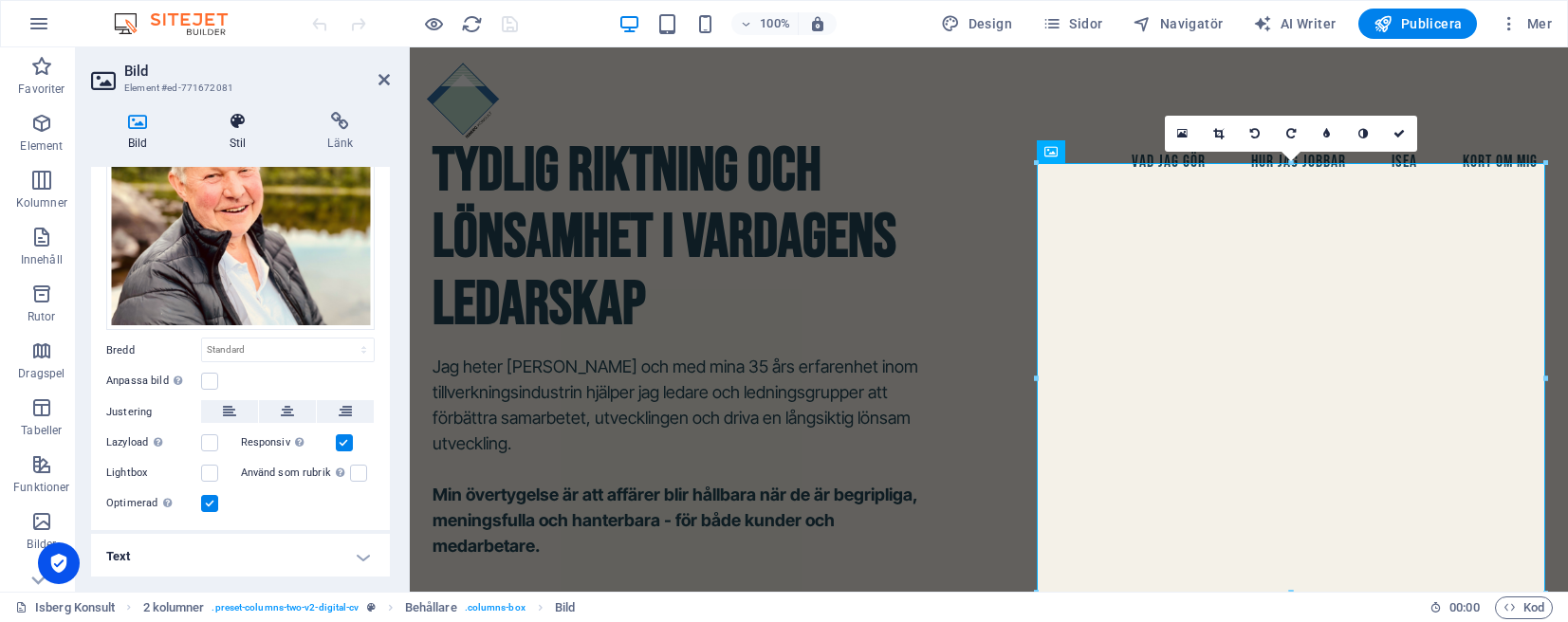 click on "Stil" at bounding box center (242, 132) 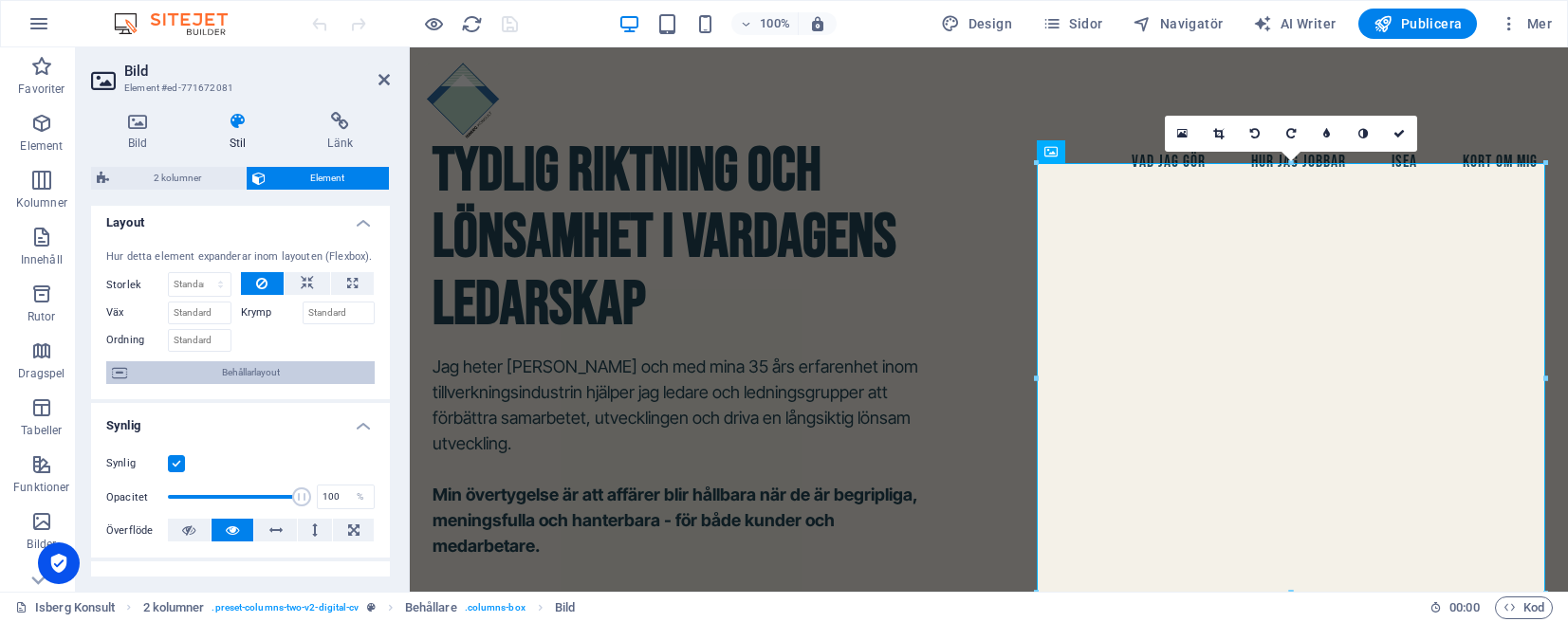 scroll, scrollTop: 0, scrollLeft: 0, axis: both 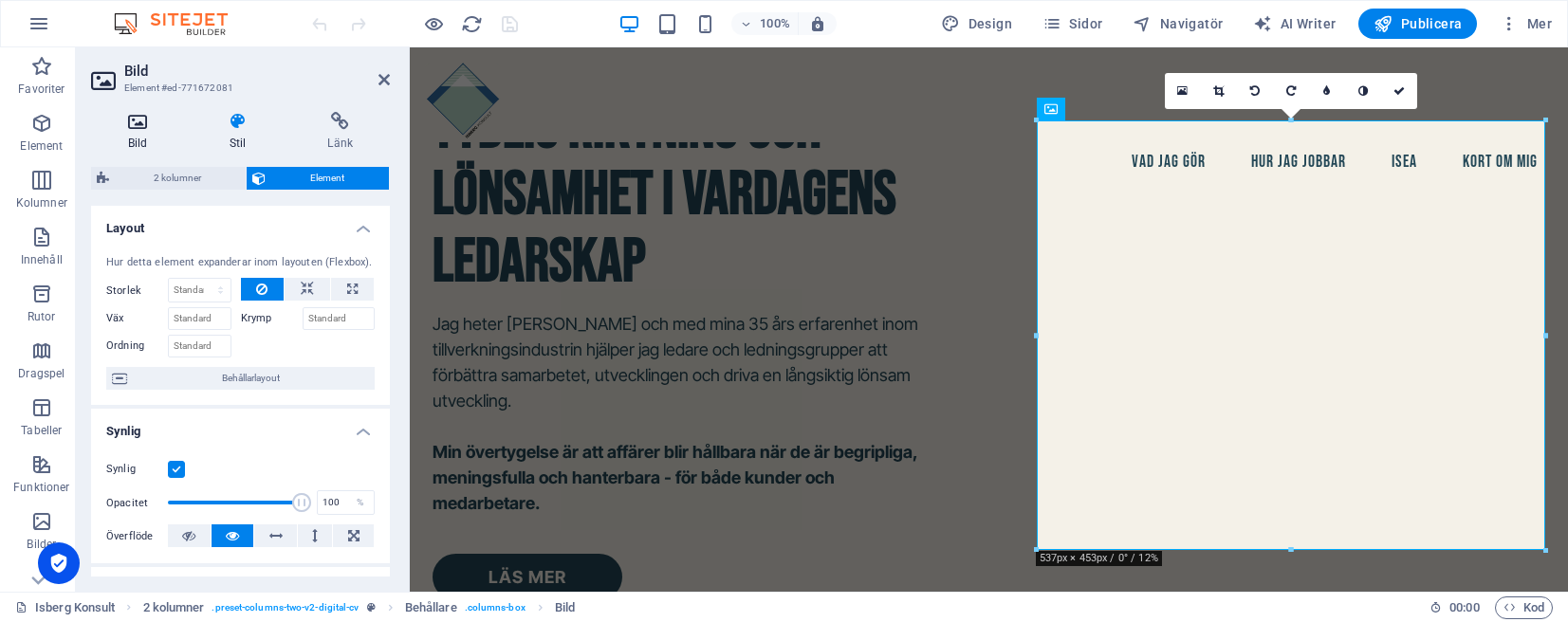 click at bounding box center (138, 121) 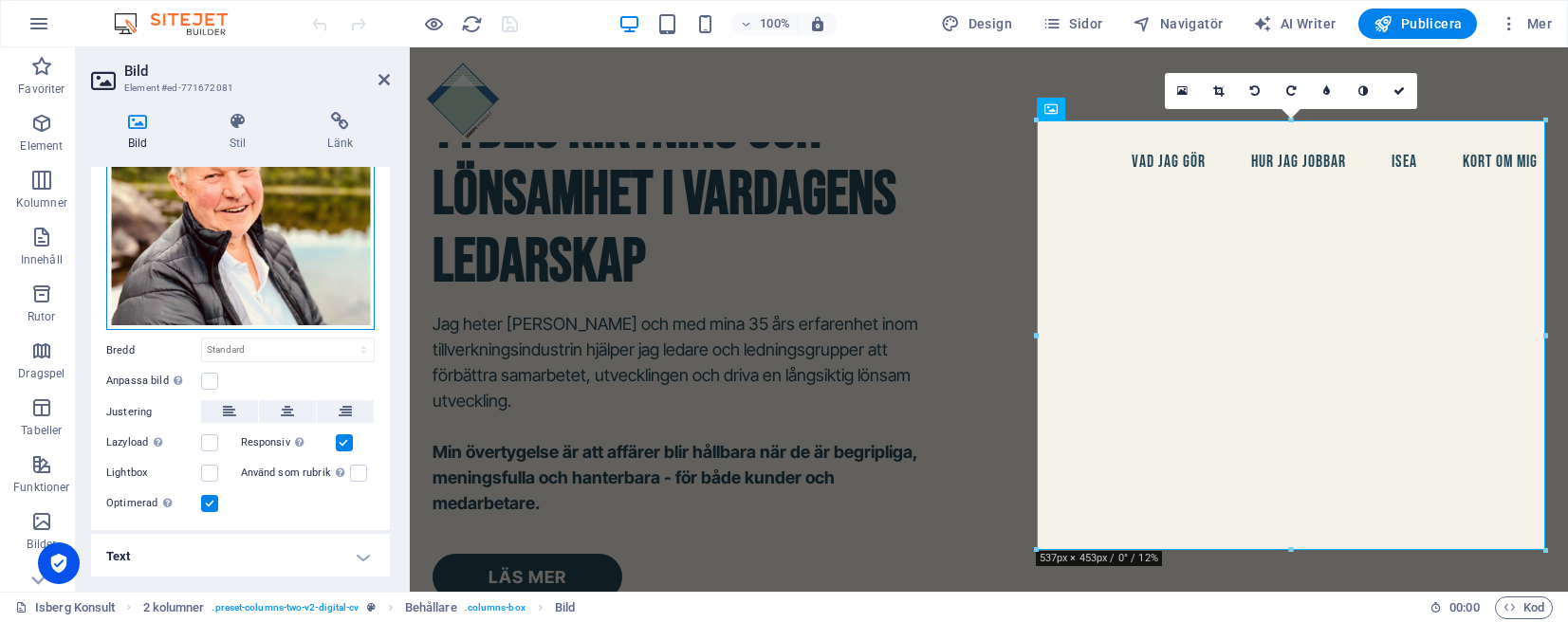 click on "Dra filer hit, klicka för att välja filer eller välj filer från Filer eller våra gratis arkivfoton och videor" at bounding box center (240, 216) 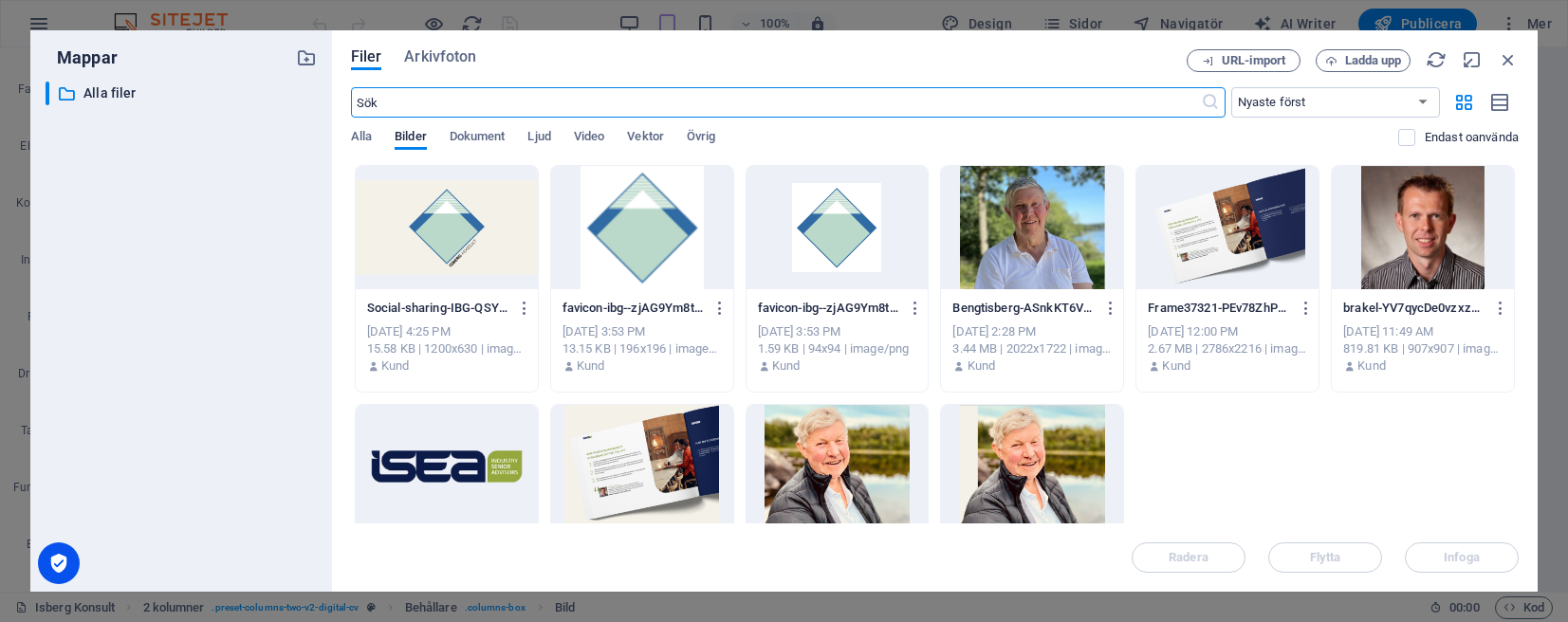 scroll, scrollTop: 16, scrollLeft: 0, axis: vertical 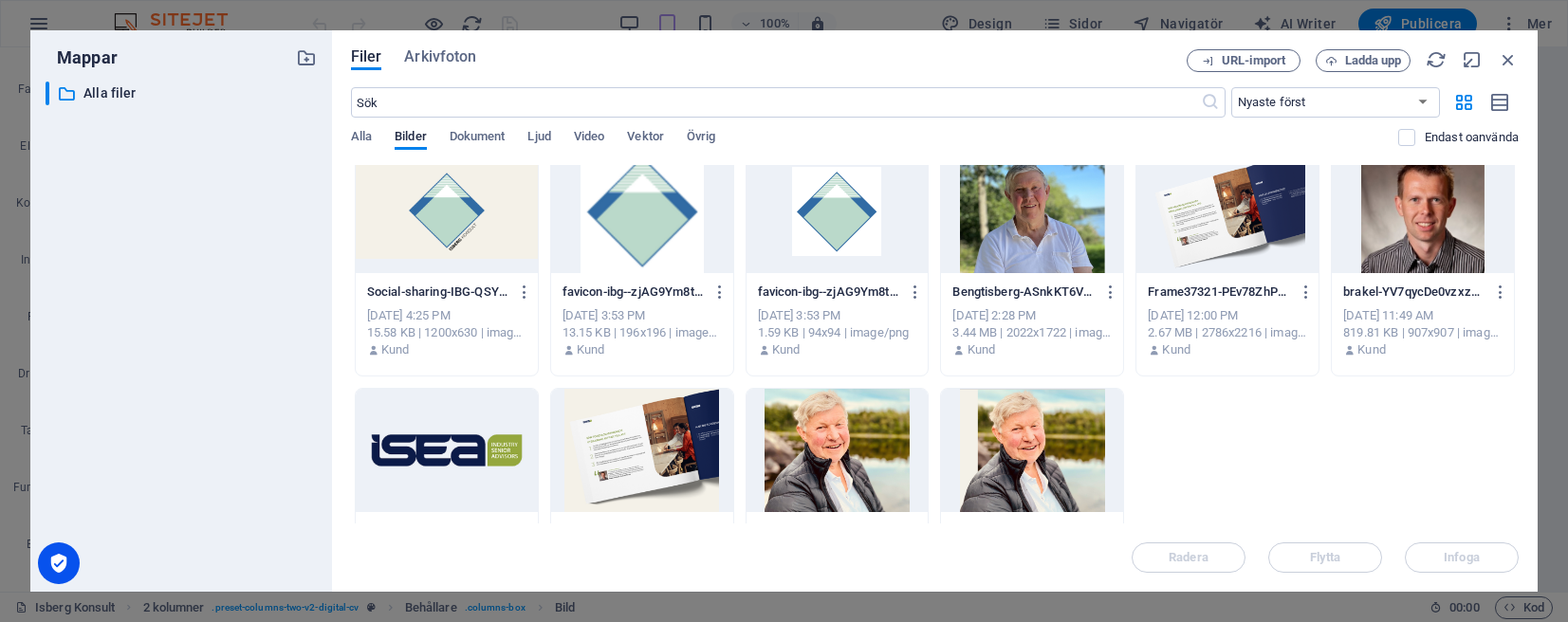 click on "Filer Arkivfoton URL-import Ladda upp ​ Nyaste först Äldst först Namn (A–Ö) Namn (Ö–A) Storlek (0–9) Storlek (9–0) Upplösning (0–9) Upplösning (9–0) Alla Bilder Dokument Ljud Video Vektor Övrig Endast oanvända Släpp filer här för att ladda upp dem direkt Social-sharing-IBG-QSYD5UejbwGPVMVUO0pwKQ.png Social-sharing-IBG-QSYD5UejbwGPVMVUO0pwKQ.png [DATE] 4:25 PM 15.58 KB | 1200x630 | image/png Kund favicon-ibg--zjAG9Ym8tGthlZXh24FSQ-NCR5zQnoFBCx1e4h2zVPIA.png favicon-ibg--zjAG9Ym8tGthlZXh24FSQ-NCR5zQnoFBCx1e4h2zVPIA.png [DATE] 3:53 PM 13.15 KB | 196x196 | image/png Kund favicon-ibg--zjAG9Ym8tGthlZXh24FSQ.png favicon-ibg--zjAG9Ym8tGthlZXh24FSQ.png [DATE] 3:53 PM 1.59 KB | 94x94 | image/png [PERSON_NAME]-ASnkKT6VePo7xGrw1VaAYA.png Bengtisberg-ASnkKT6VePo7xGrw1VaAYA.png [DATE] 2:28 PM 3.44 MB | 2022x1722 | image/png Kund Frame37321-PEv78ZhPLd9ZpBDkcOMs5Q.png Frame37321-PEv78ZhPLd9ZpBDkcOMs5Q.png [DATE] 12:00 PM 2.67 MB | 2786x2216 | image/png Kund Kund Kund Kund" at bounding box center [934, 311] 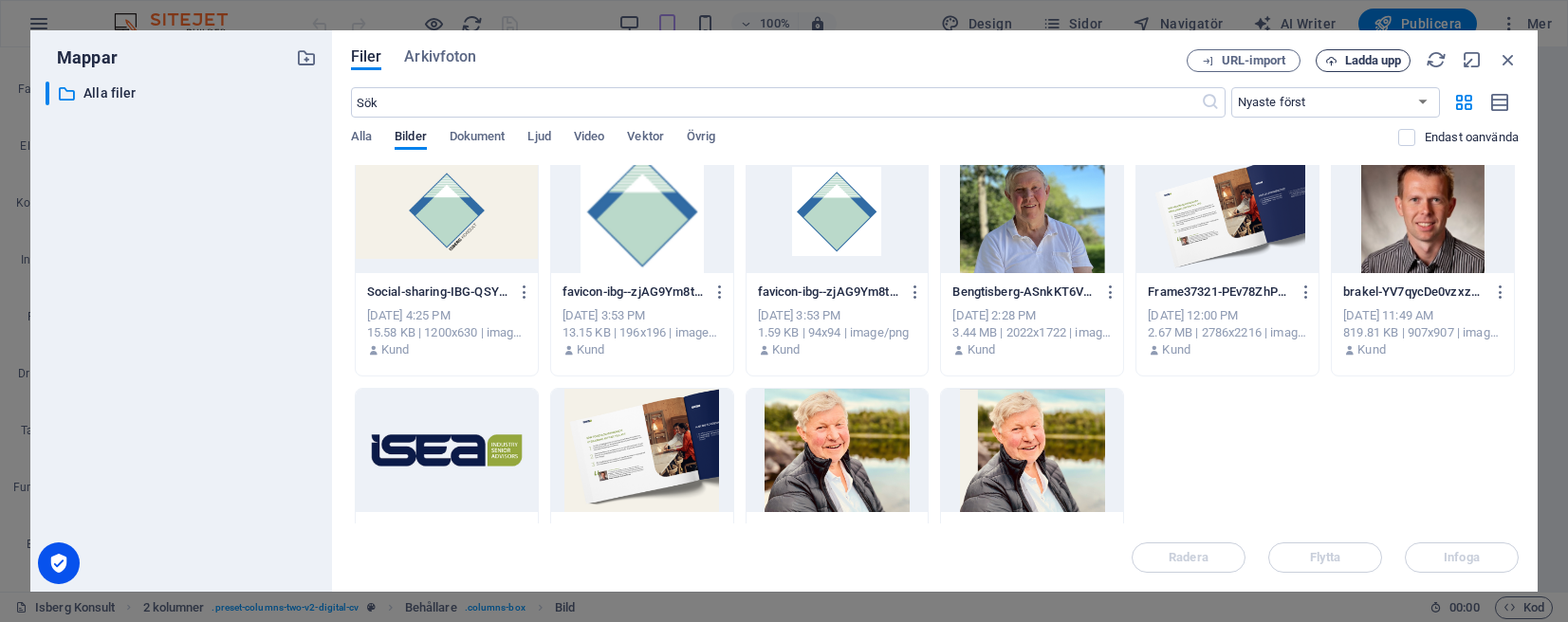 click on "Ladda upp" at bounding box center (1374, 61) 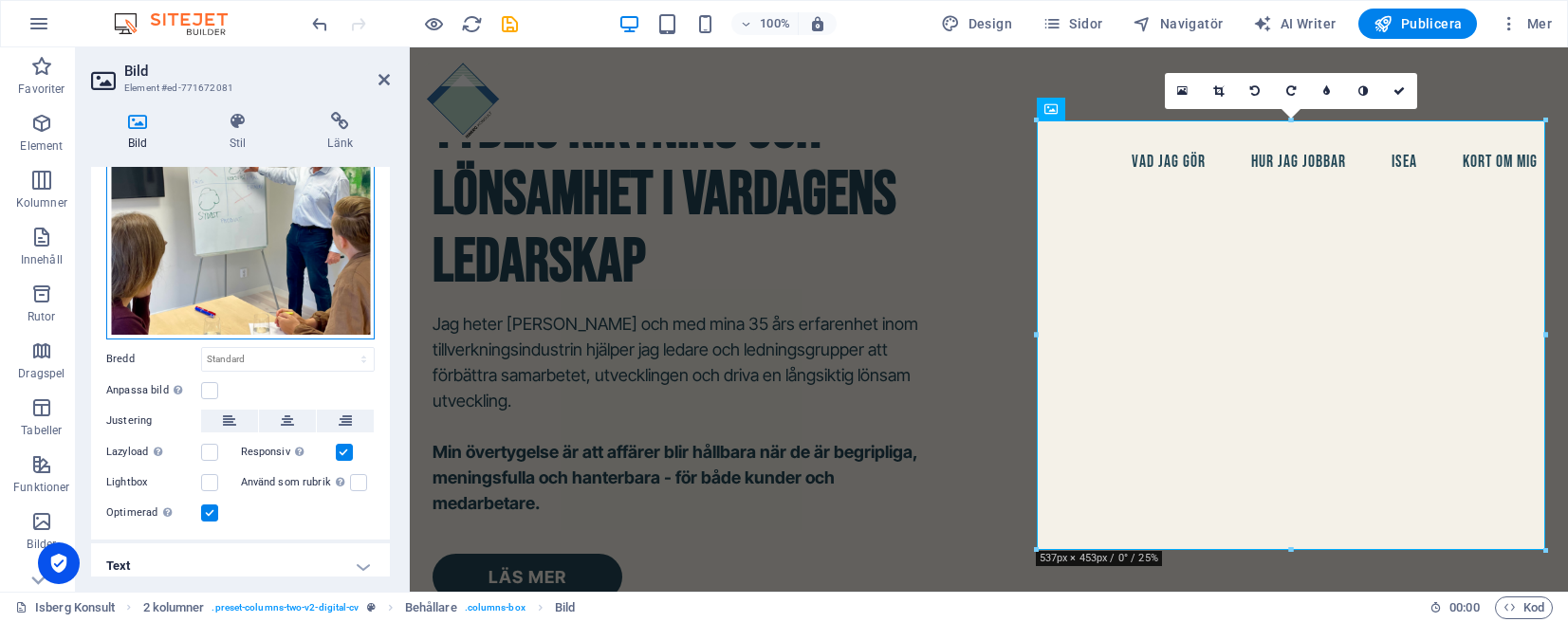 click on "Dra filer hit, klicka för att välja filer eller välj filer från Filer eller våra gratis arkivfoton och videor" at bounding box center (240, 221) 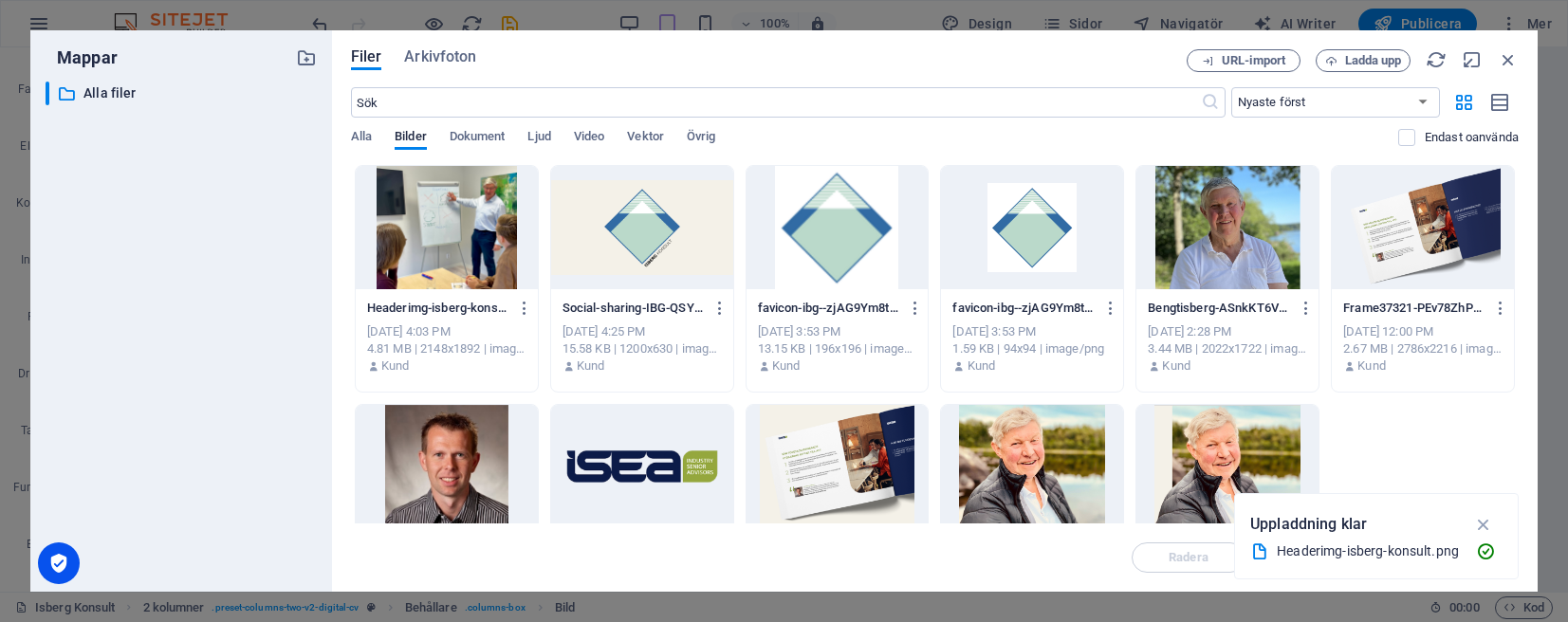 click at bounding box center [447, 228] 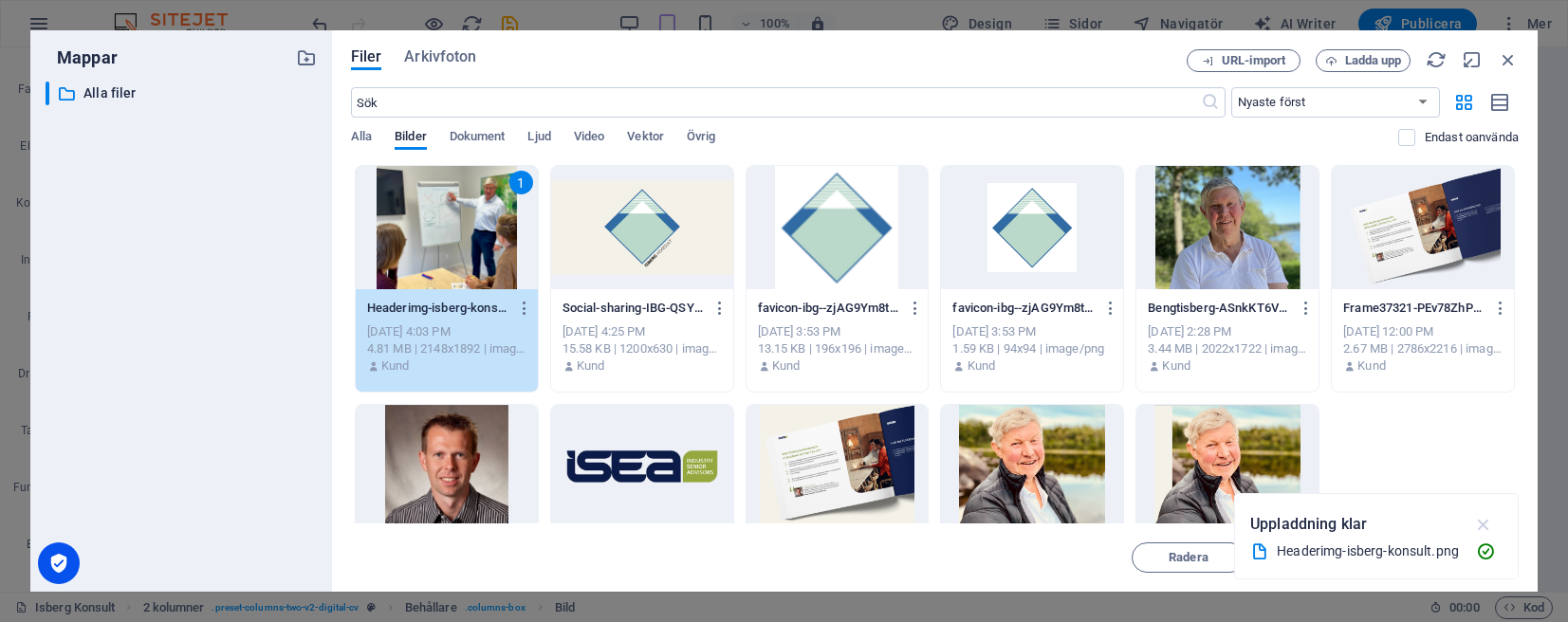 click at bounding box center [1484, 524] 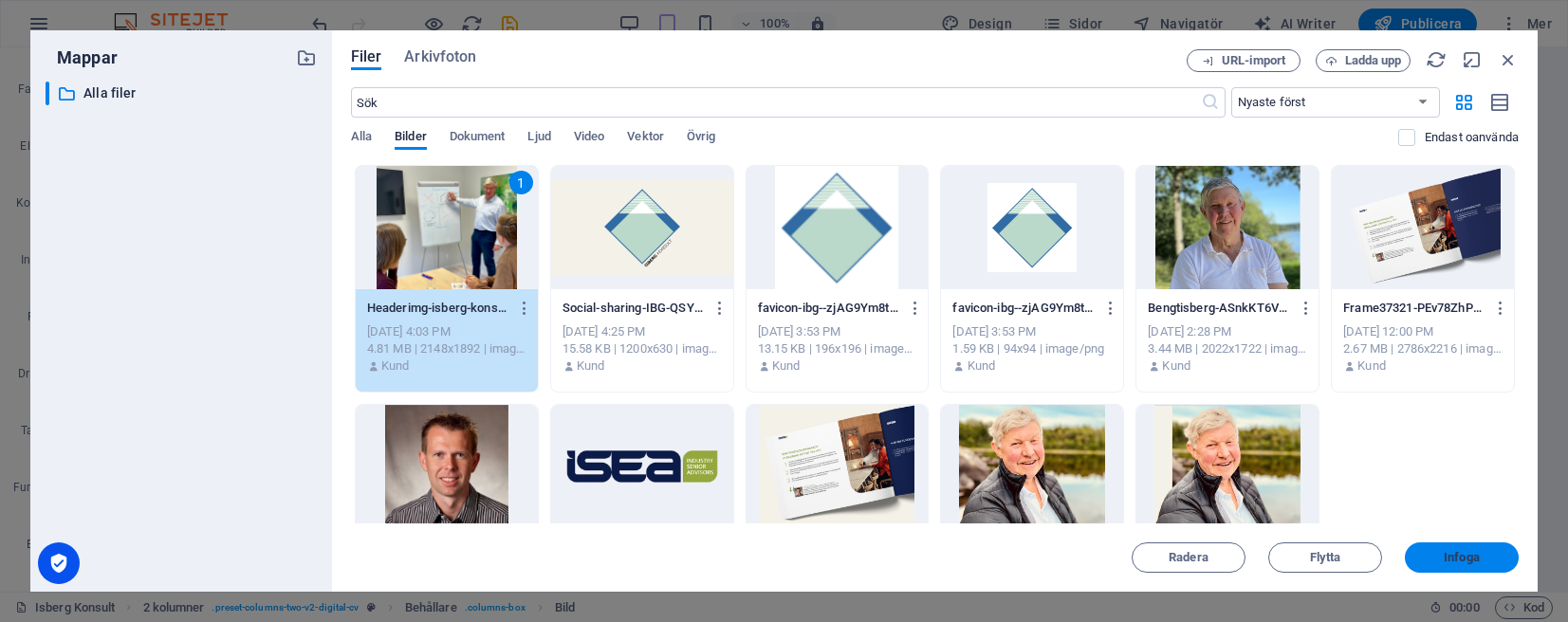 click on "Infoga" at bounding box center [1462, 558] 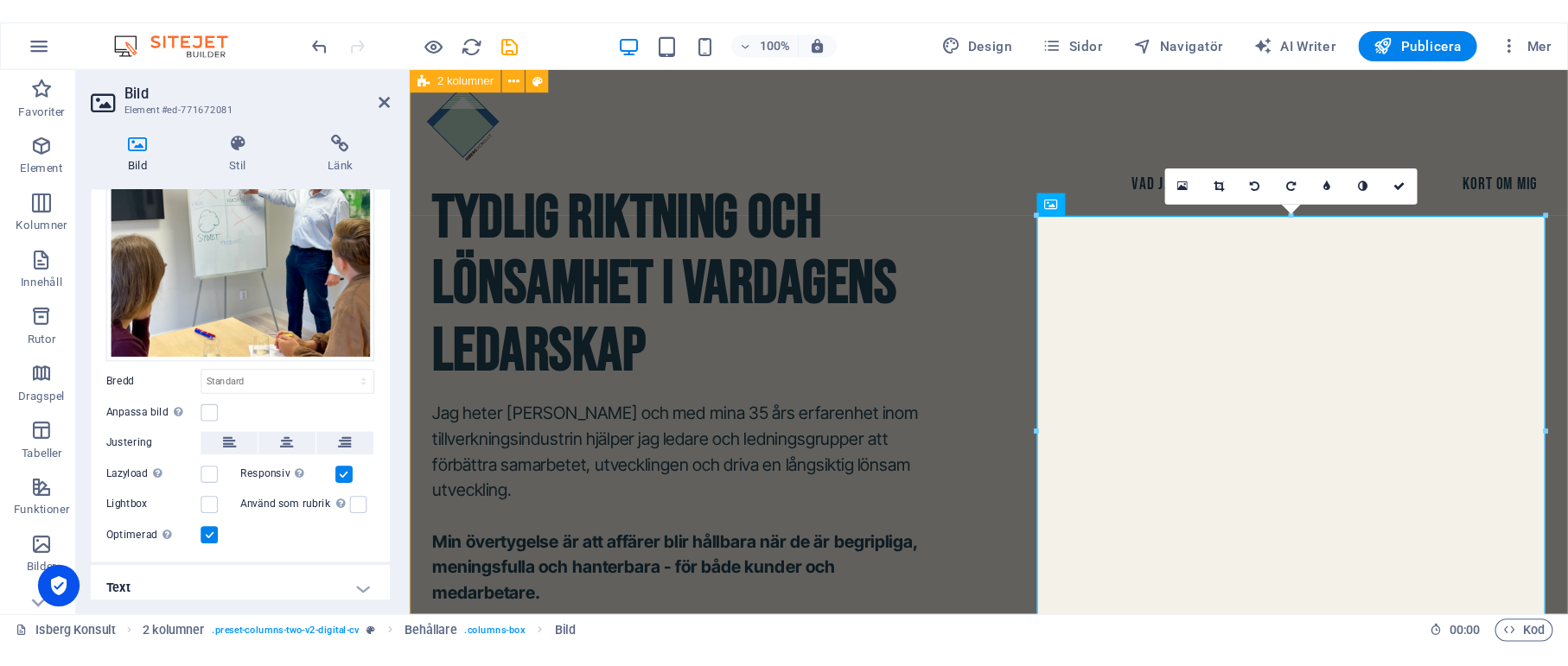 scroll, scrollTop: 17, scrollLeft: 0, axis: vertical 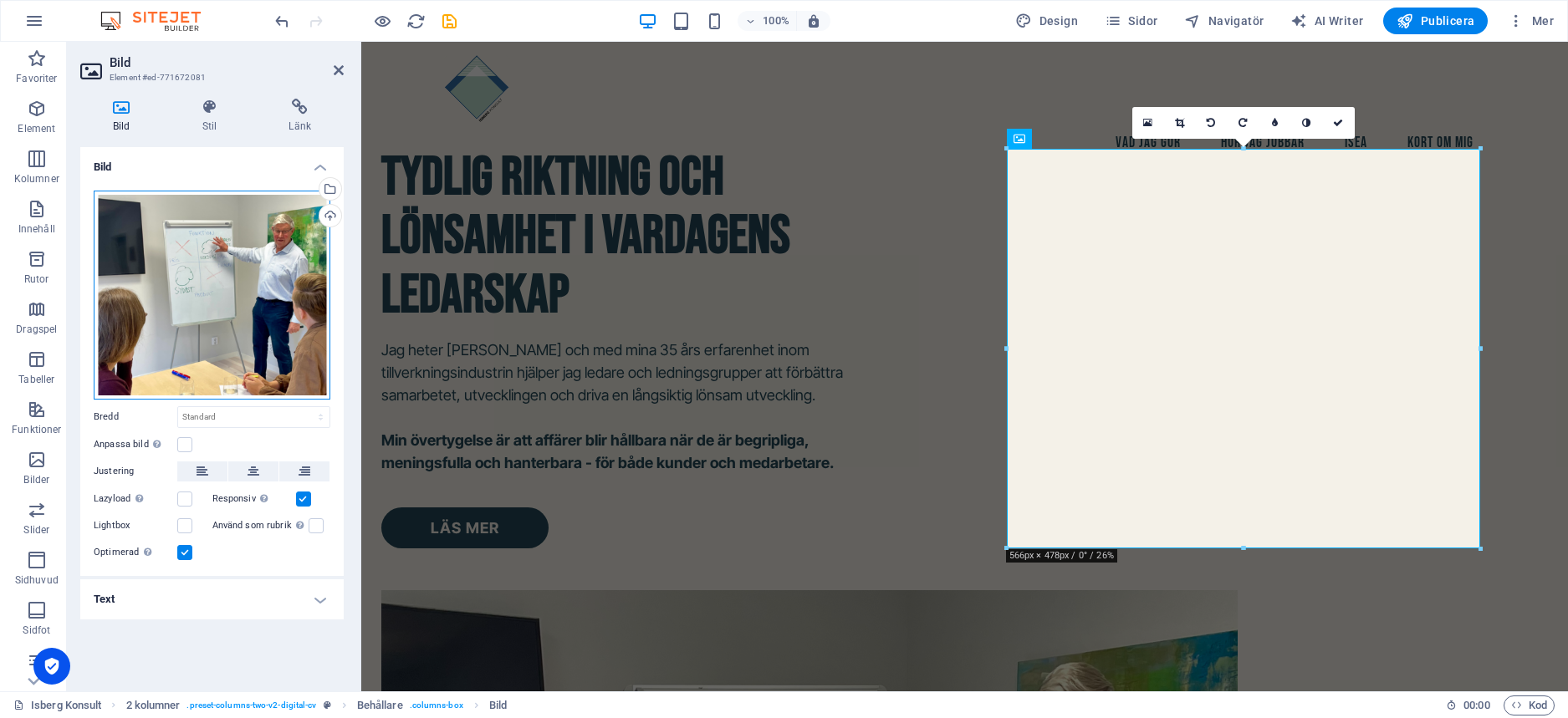 click on "Dra filer hit, klicka för att välja filer eller välj filer från Filer eller våra gratis arkivfoton och videor" at bounding box center [212, 295] 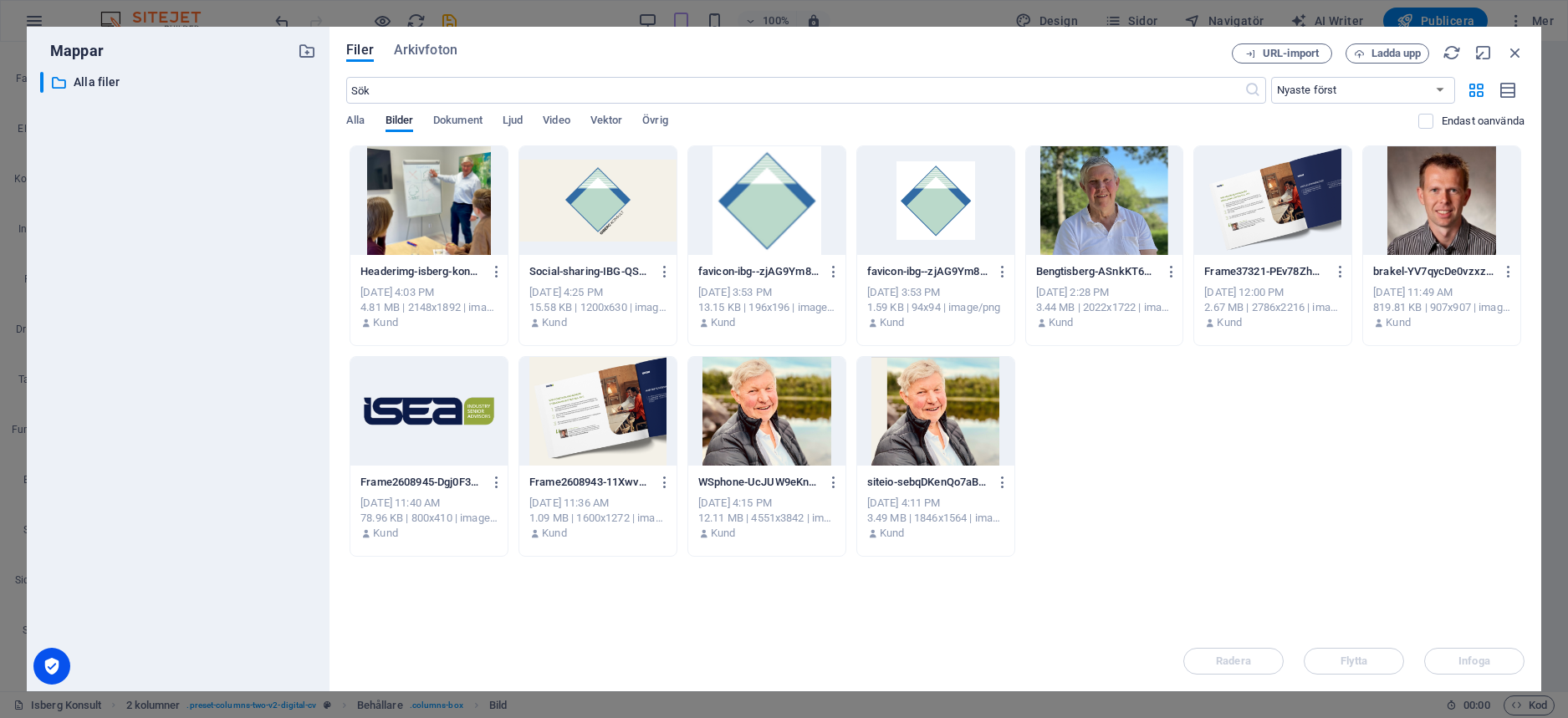 click at bounding box center [429, 201] 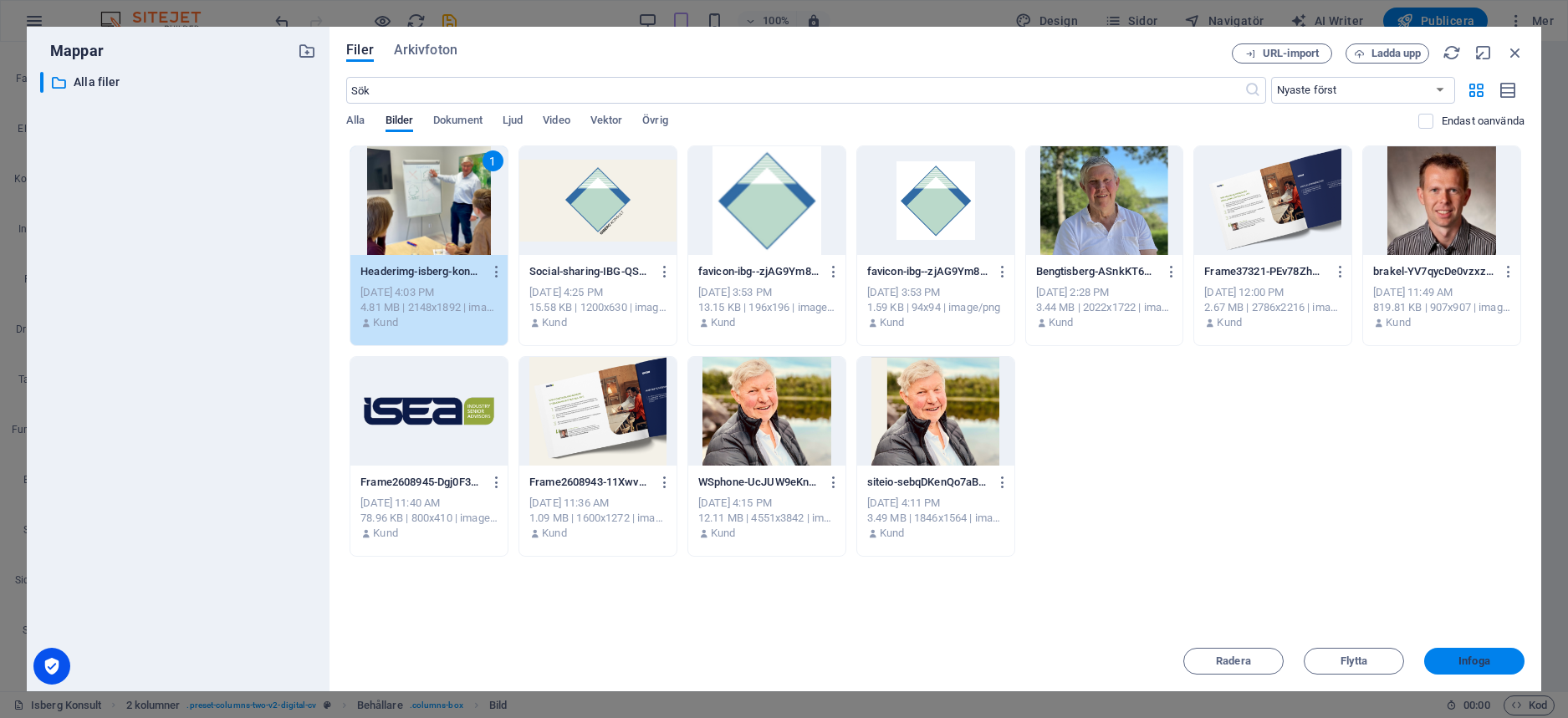 click on "Infoga" at bounding box center (1474, 661) 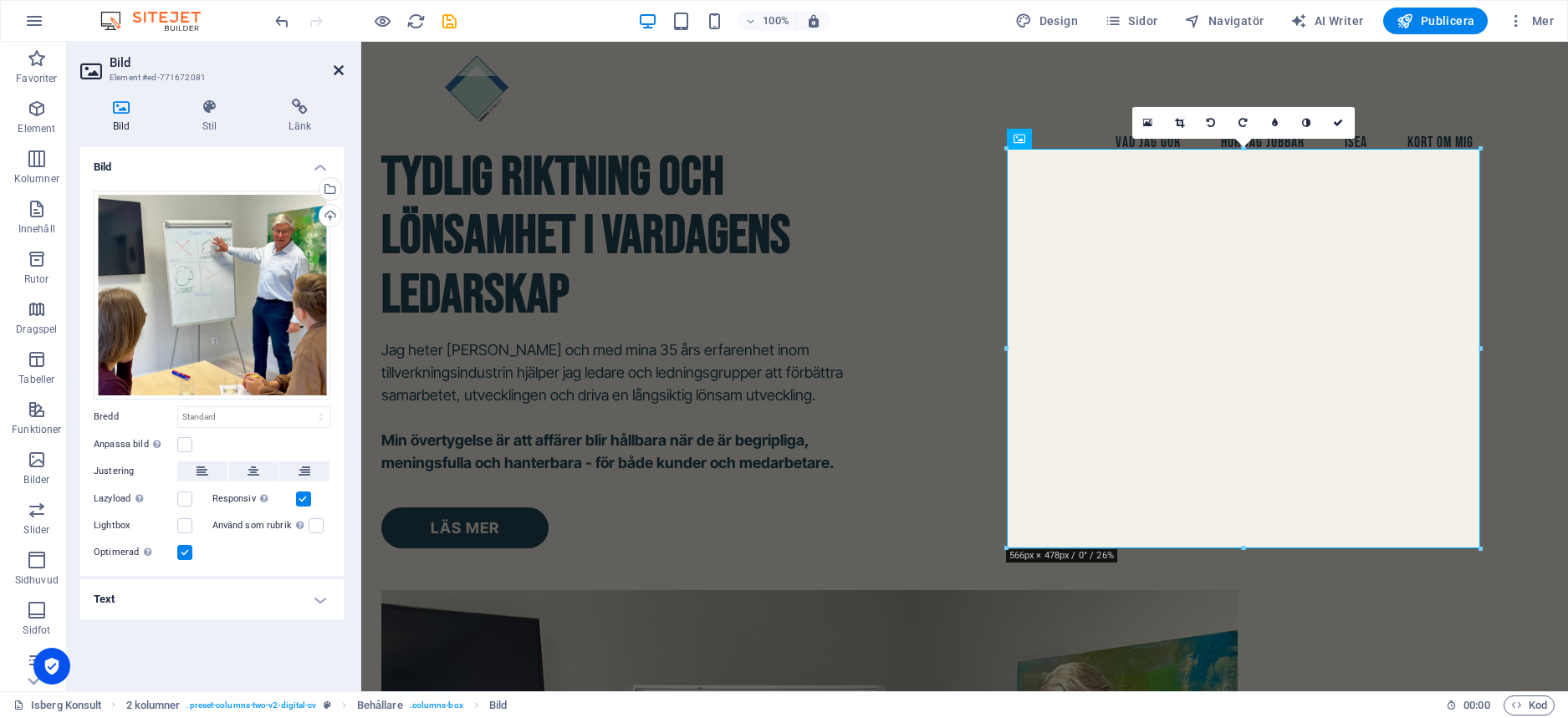 click at bounding box center [339, 70] 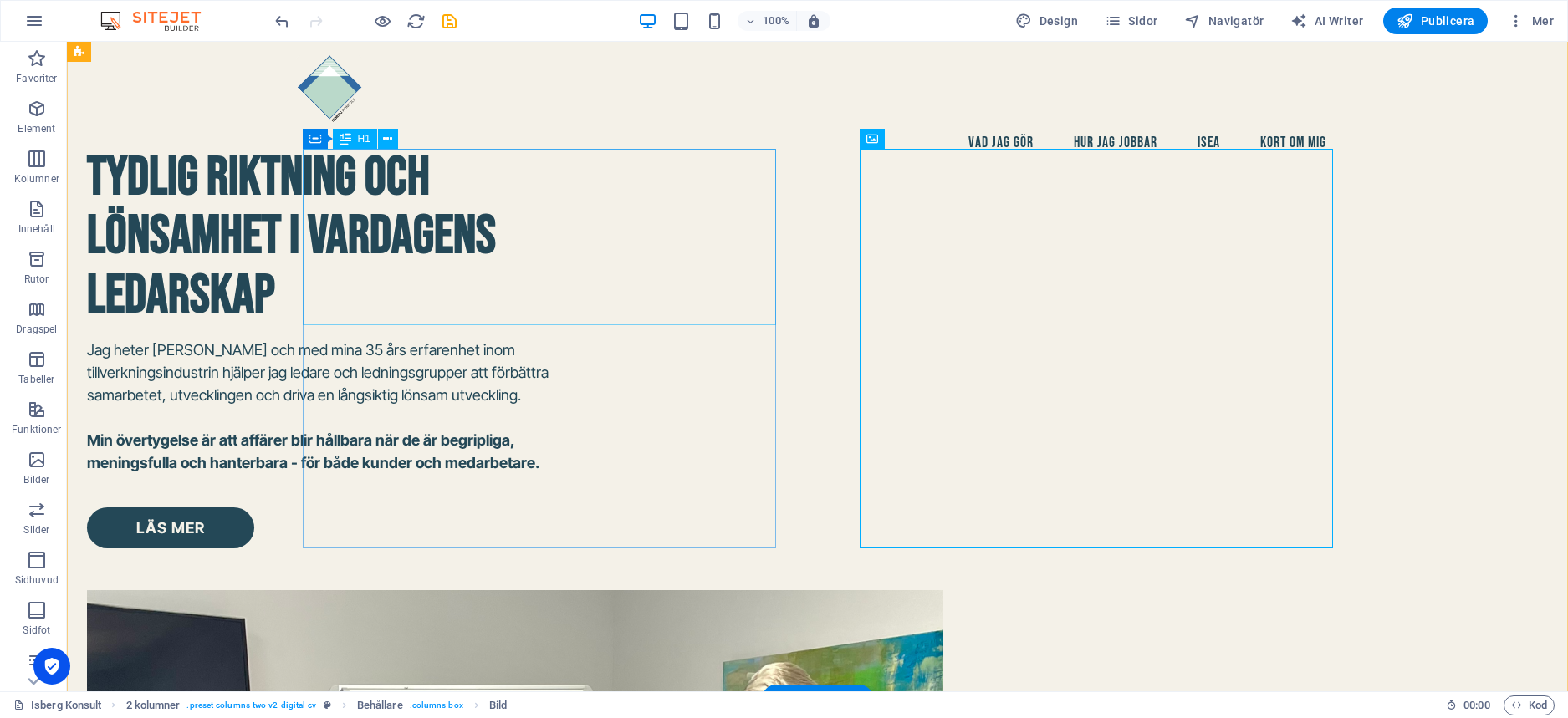 click on "tydlig riktning och lönsamhet i vardagens ledarskap" at bounding box center (324, 237) 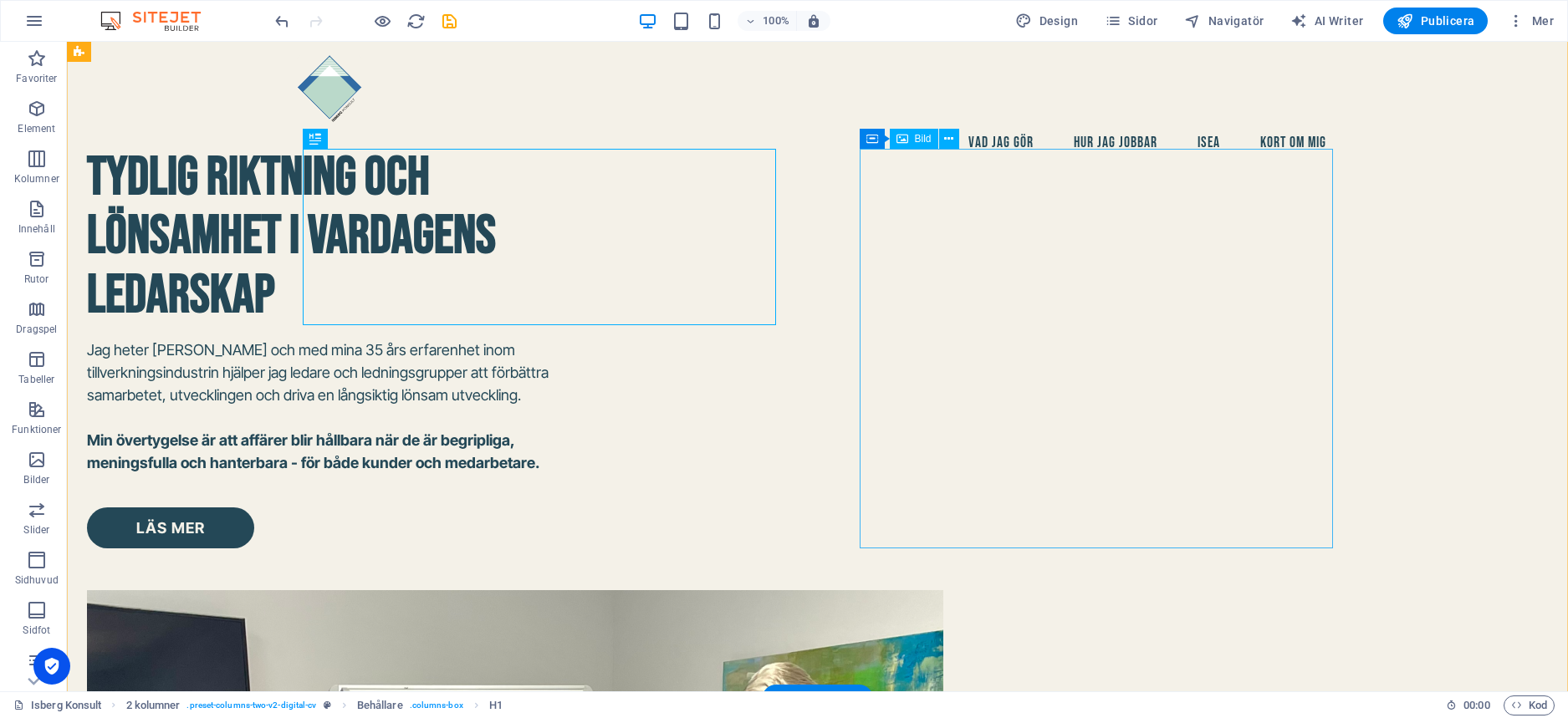 click at bounding box center (324, 967) 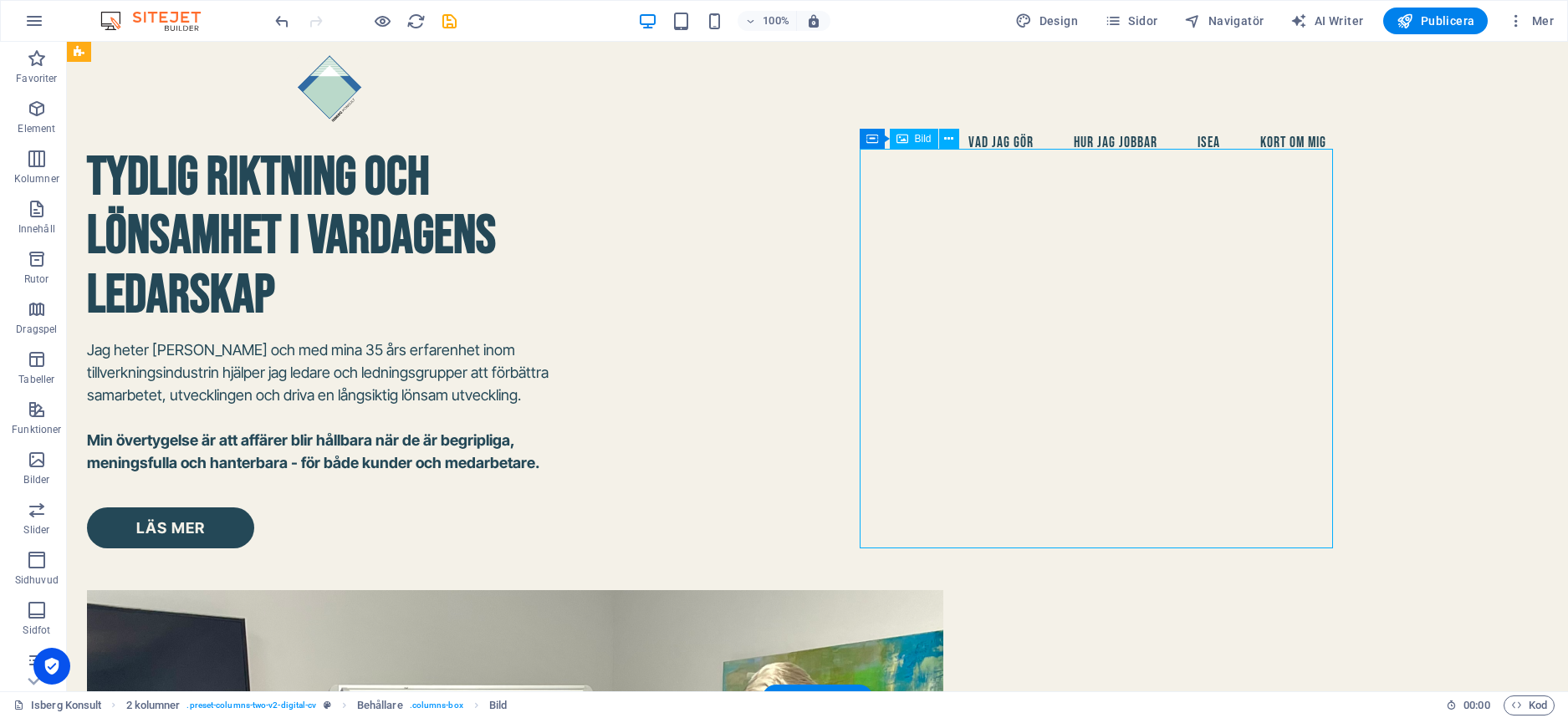 click at bounding box center (324, 967) 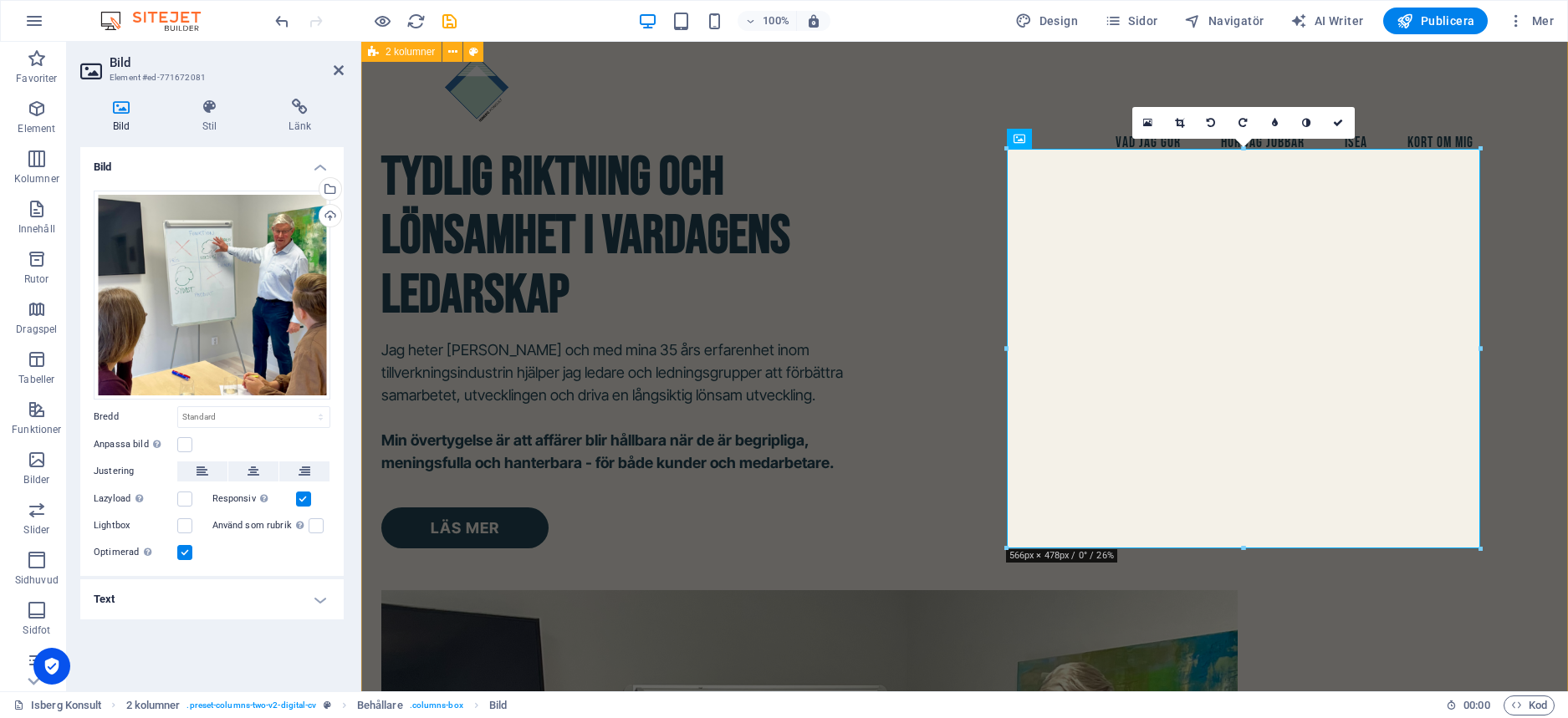 click on "tydlig riktning och lönsamhet i vardagens ledarskap Jag heter [PERSON_NAME] och med mina 35 års erfarenhet inom tillverkningsindustrin hjälper jag ledare och ledningsgrupper att förbättra samarbetet, utvecklingen och driva en långsiktig lönsam utveckling. Min övertygelse är att affärer blir hållbara när de är begripliga, meningsfulla och hanterbara - för både kunder och medarbetare.  Läs Mer" at bounding box center (964, 760) 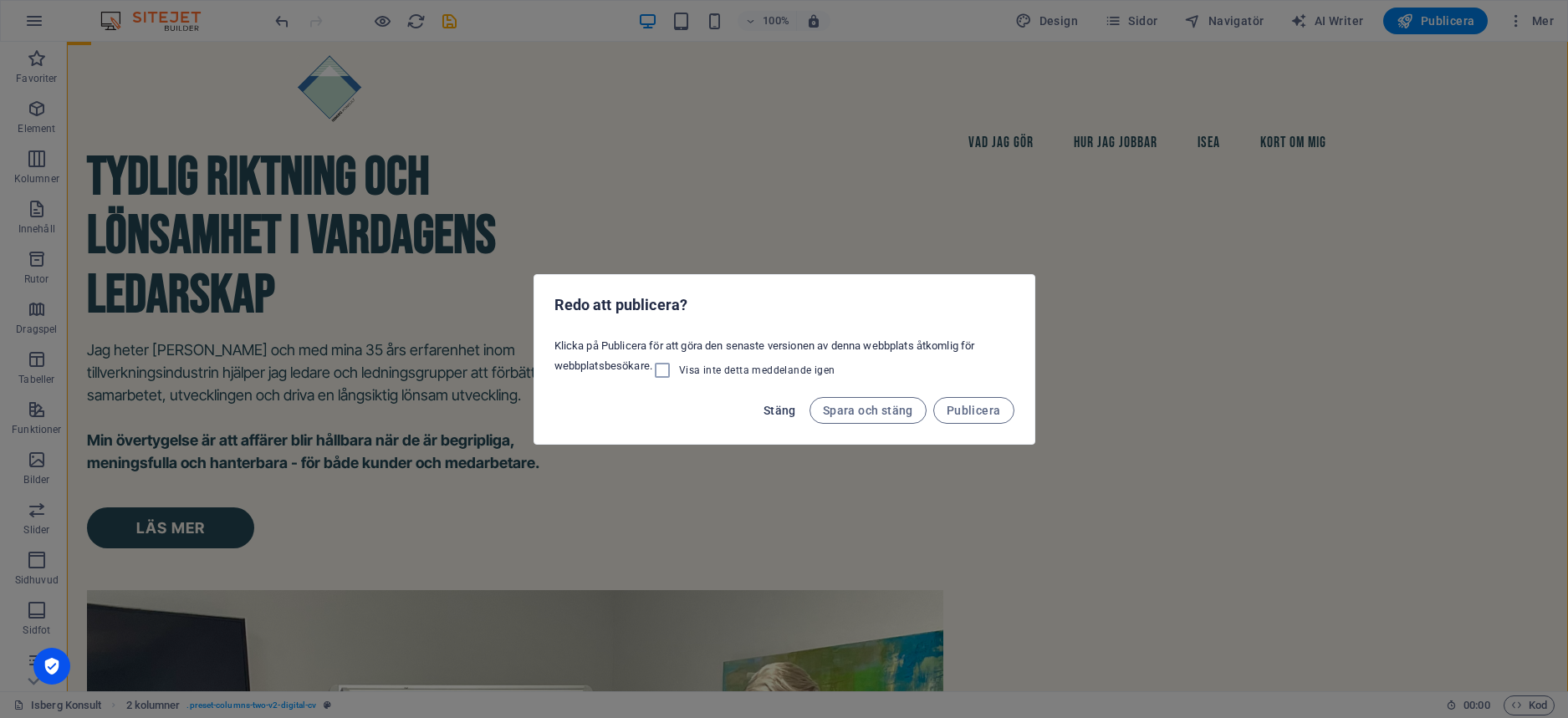 click on "Stäng" at bounding box center (779, 410) 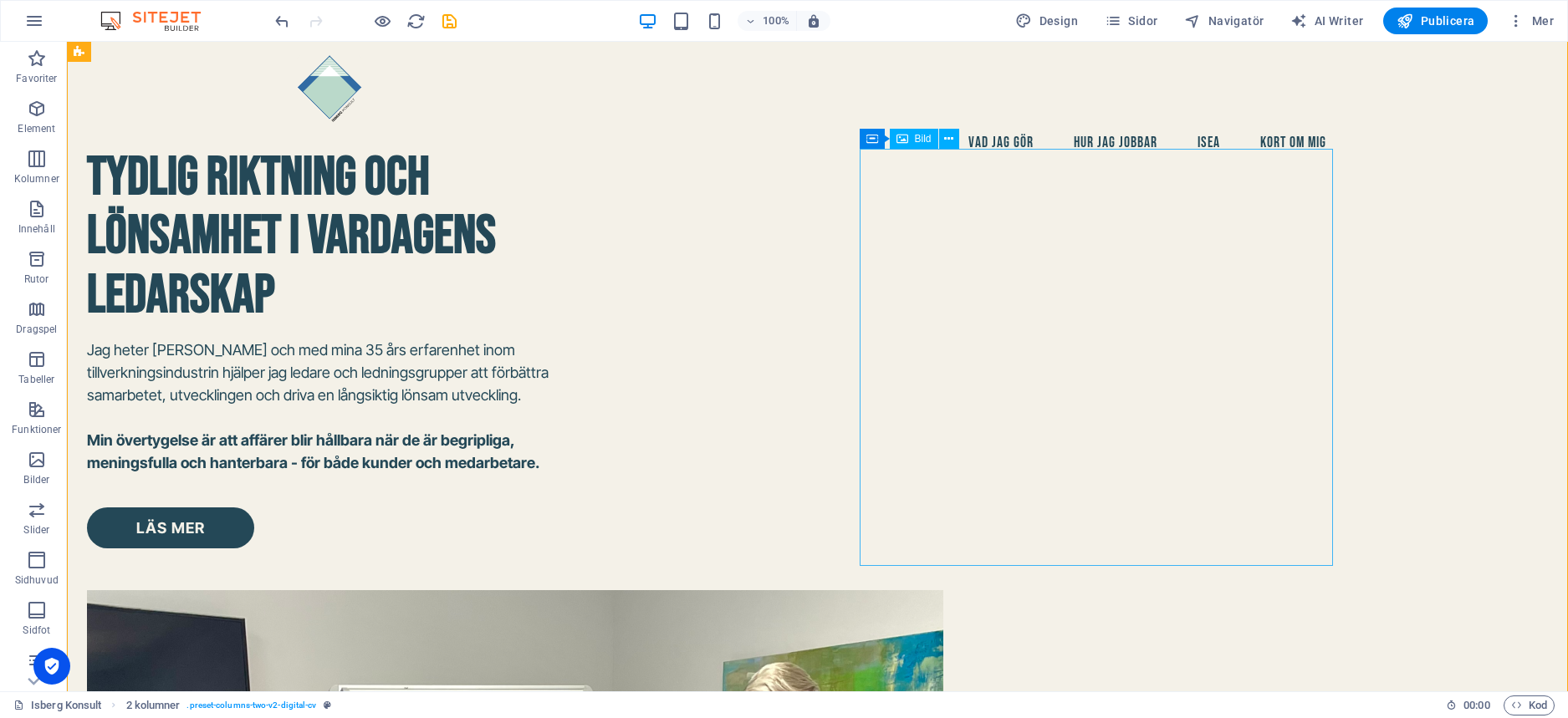 scroll, scrollTop: 0, scrollLeft: 0, axis: both 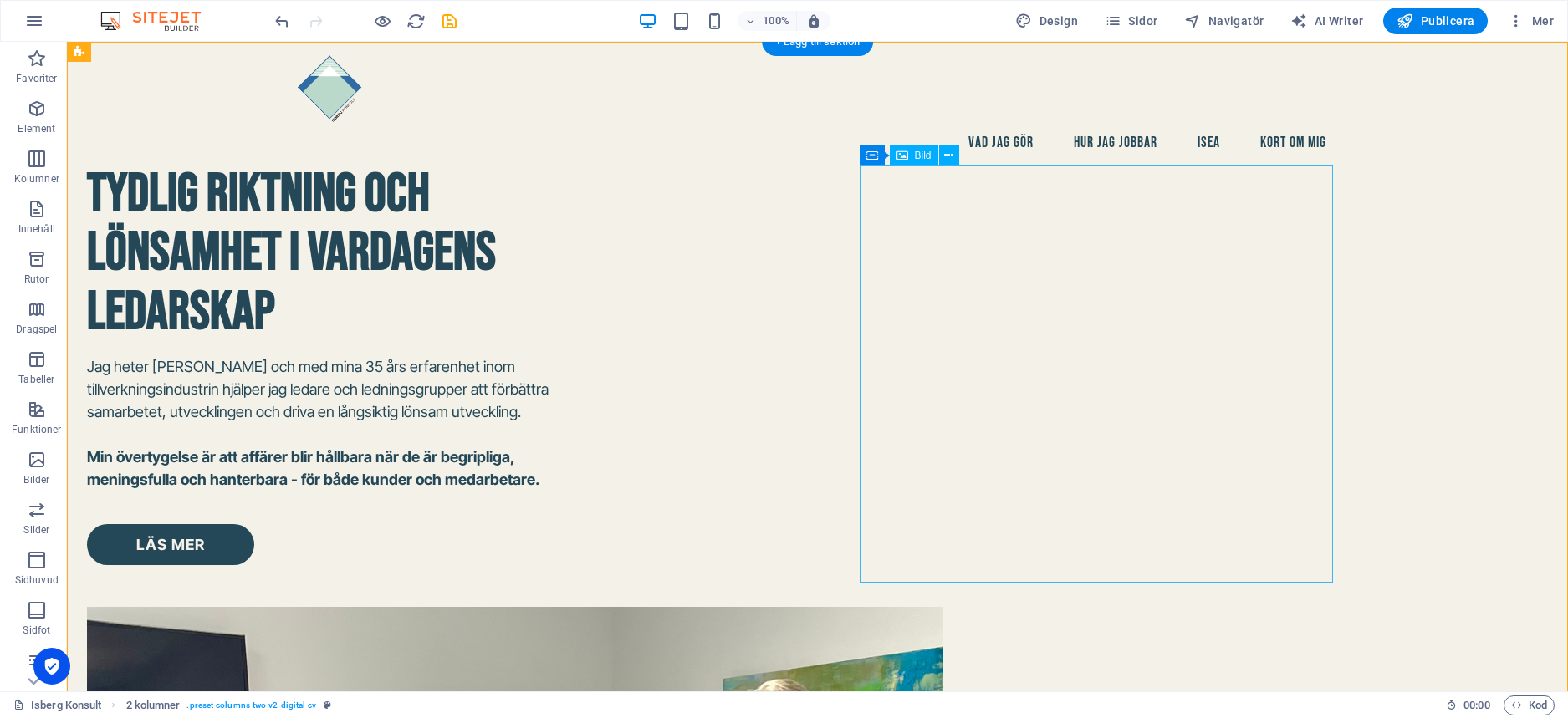 click at bounding box center (324, 984) 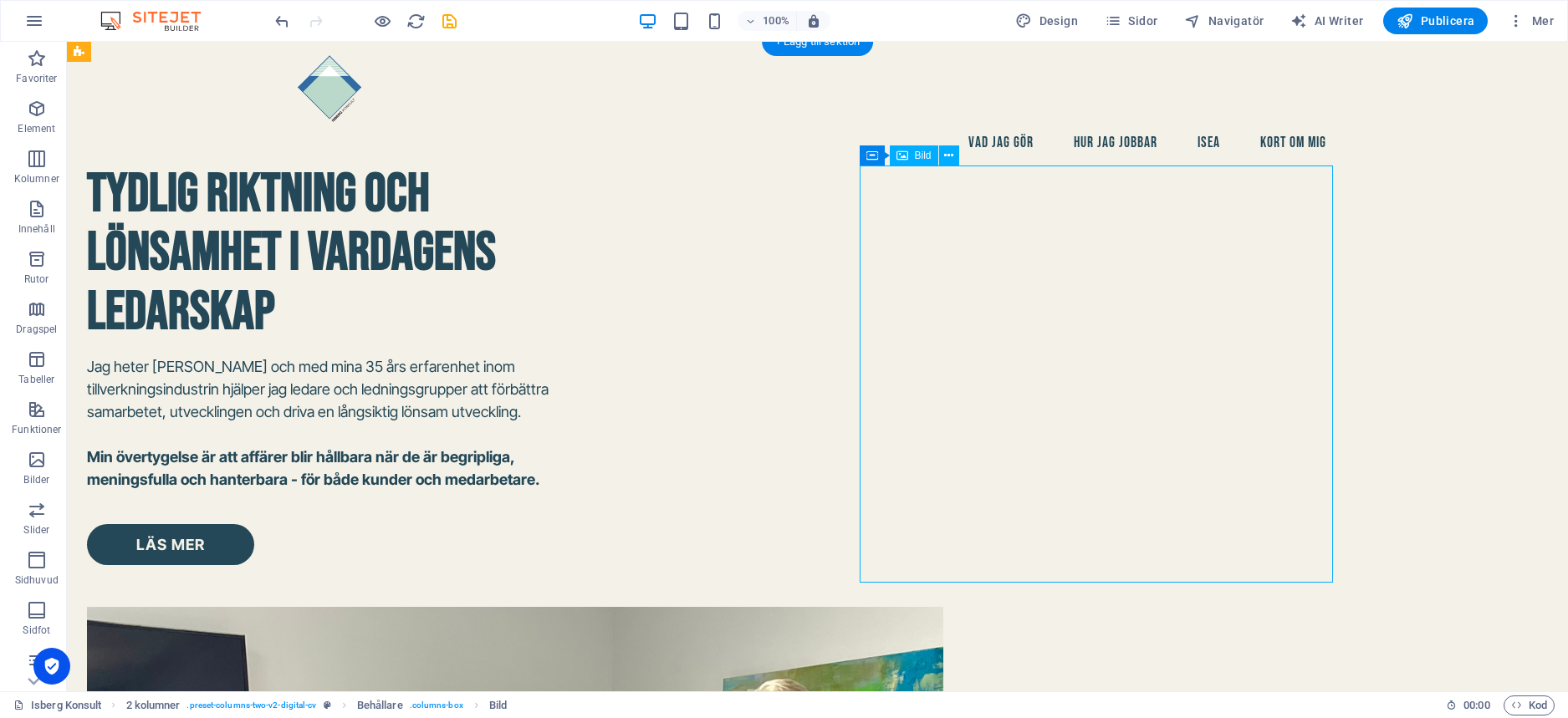 click at bounding box center (324, 984) 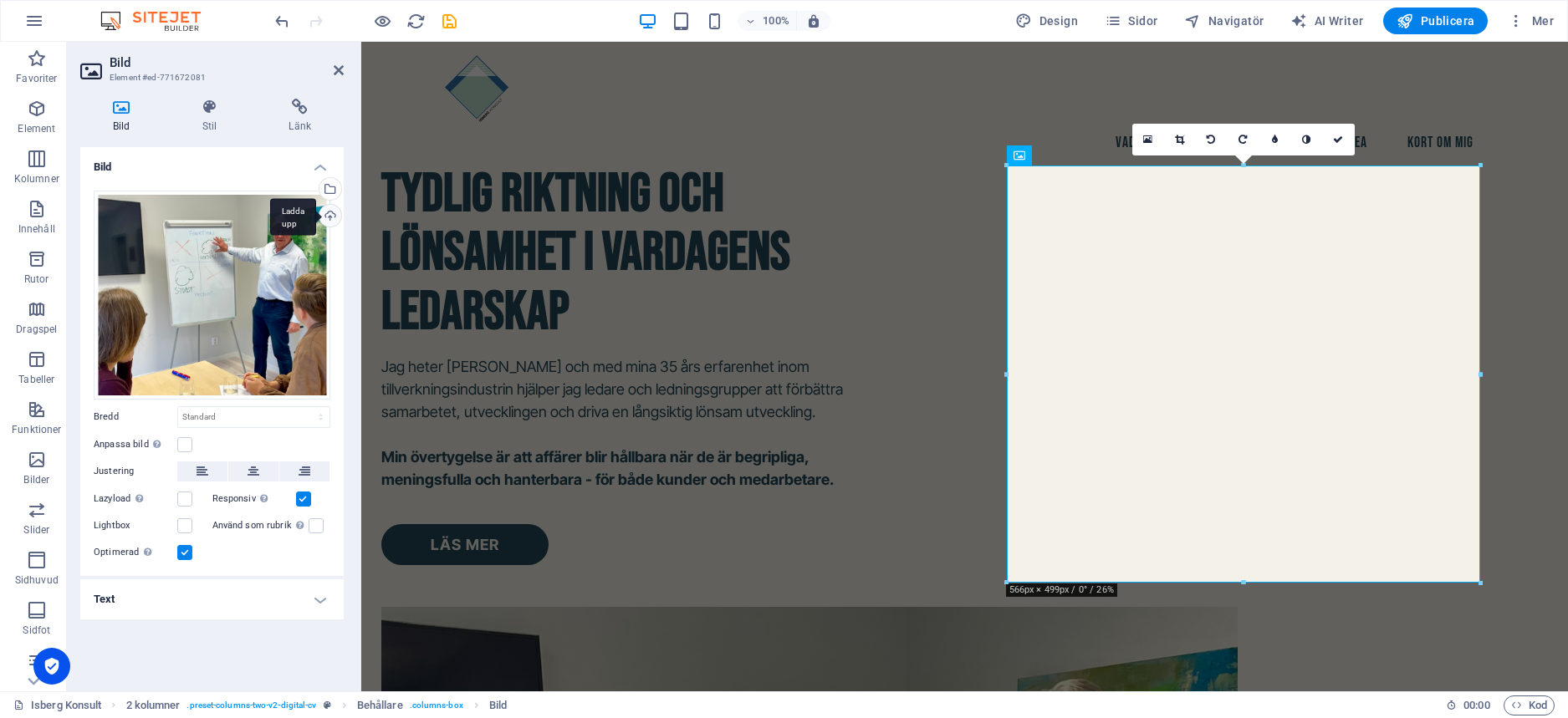 click on "Ladda upp" at bounding box center [329, 217] 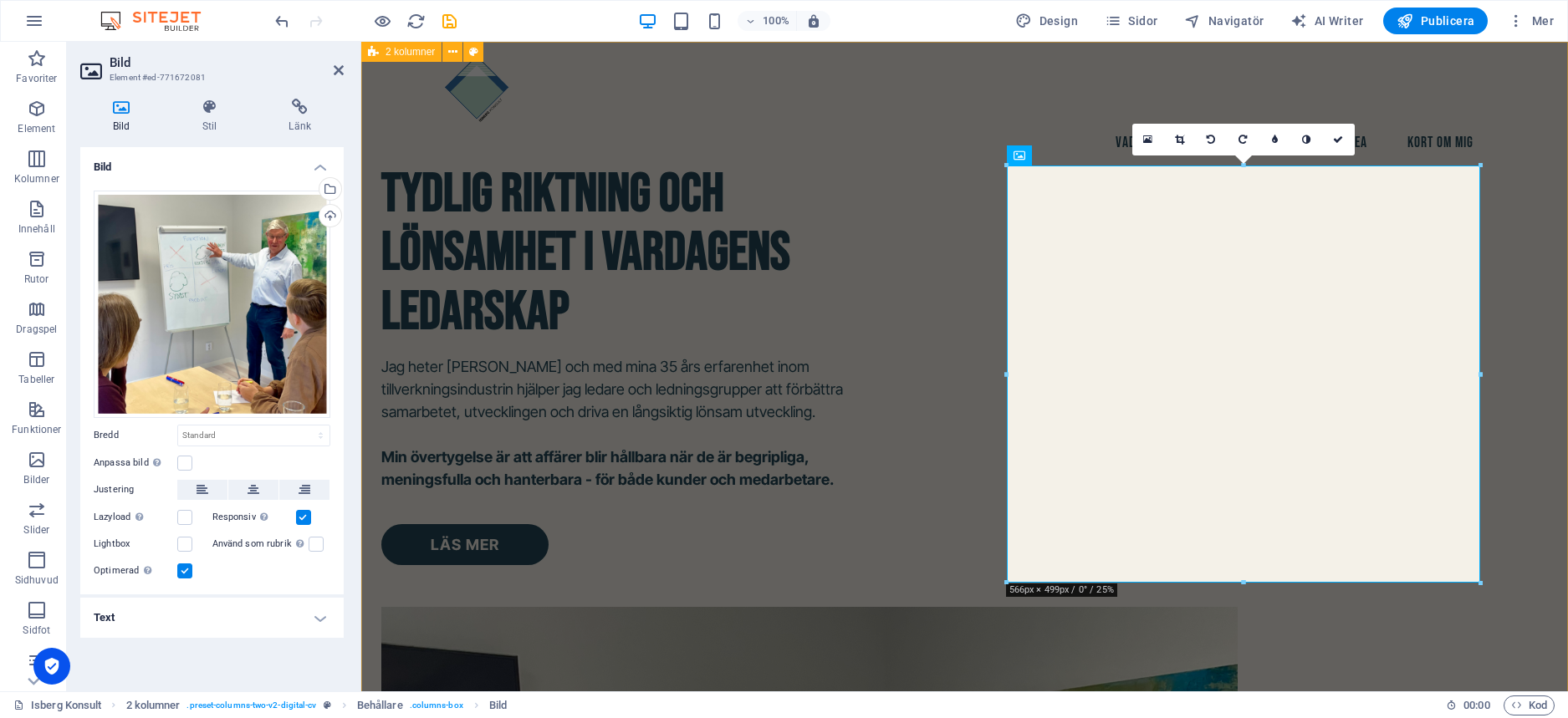click on "tydlig riktning och lönsamhet i vardagens ledarskap Jag heter [PERSON_NAME] och med mina 35 års erfarenhet inom tillverkningsindustrin hjälper jag ledare och ledningsgrupper att förbättra samarbetet, utvecklingen och driva en långsiktig lönsam utveckling. Min övertygelse är att affärer blir hållbara när de är begripliga, meningsfulla och hanterbara - för både kunder och medarbetare.  Läs Mer" at bounding box center (964, 810) 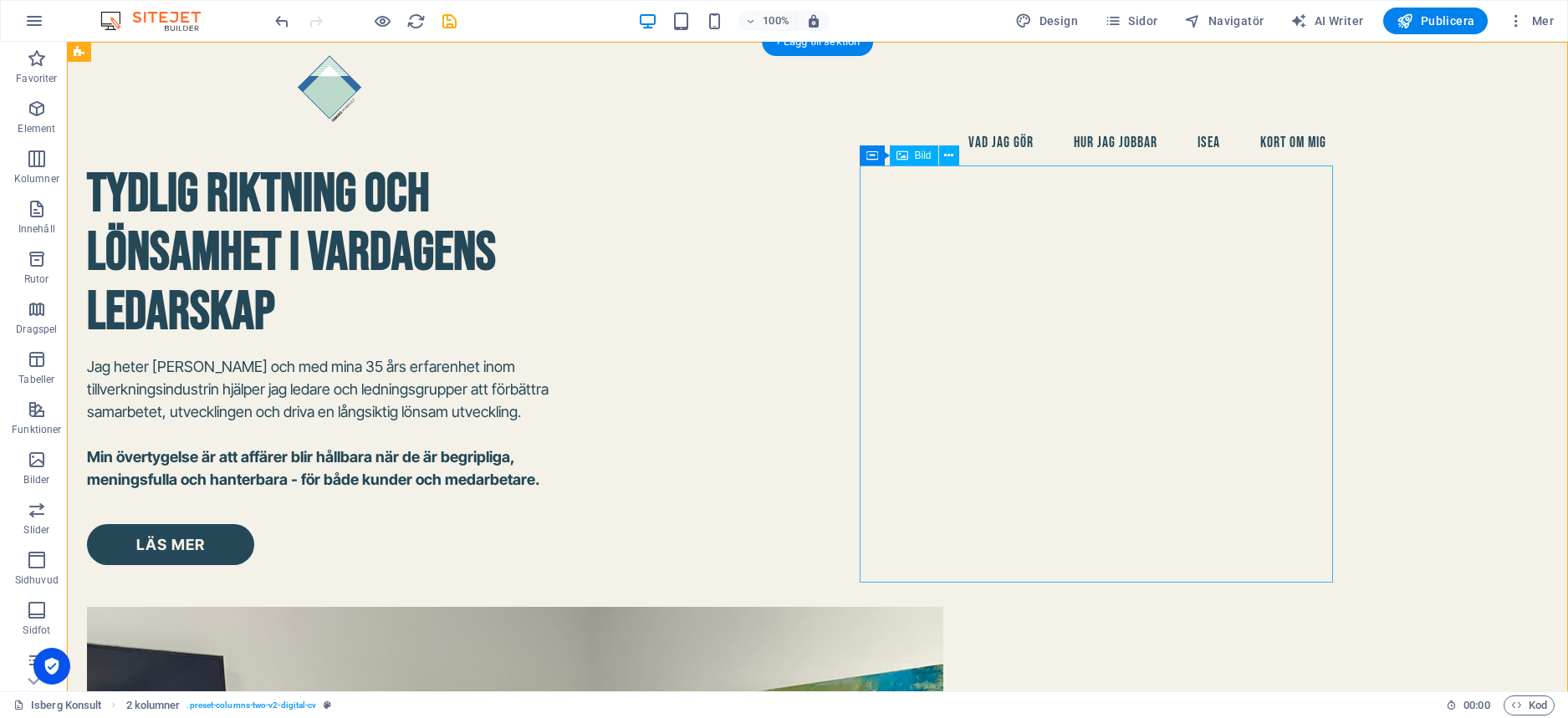 click at bounding box center (324, 1017) 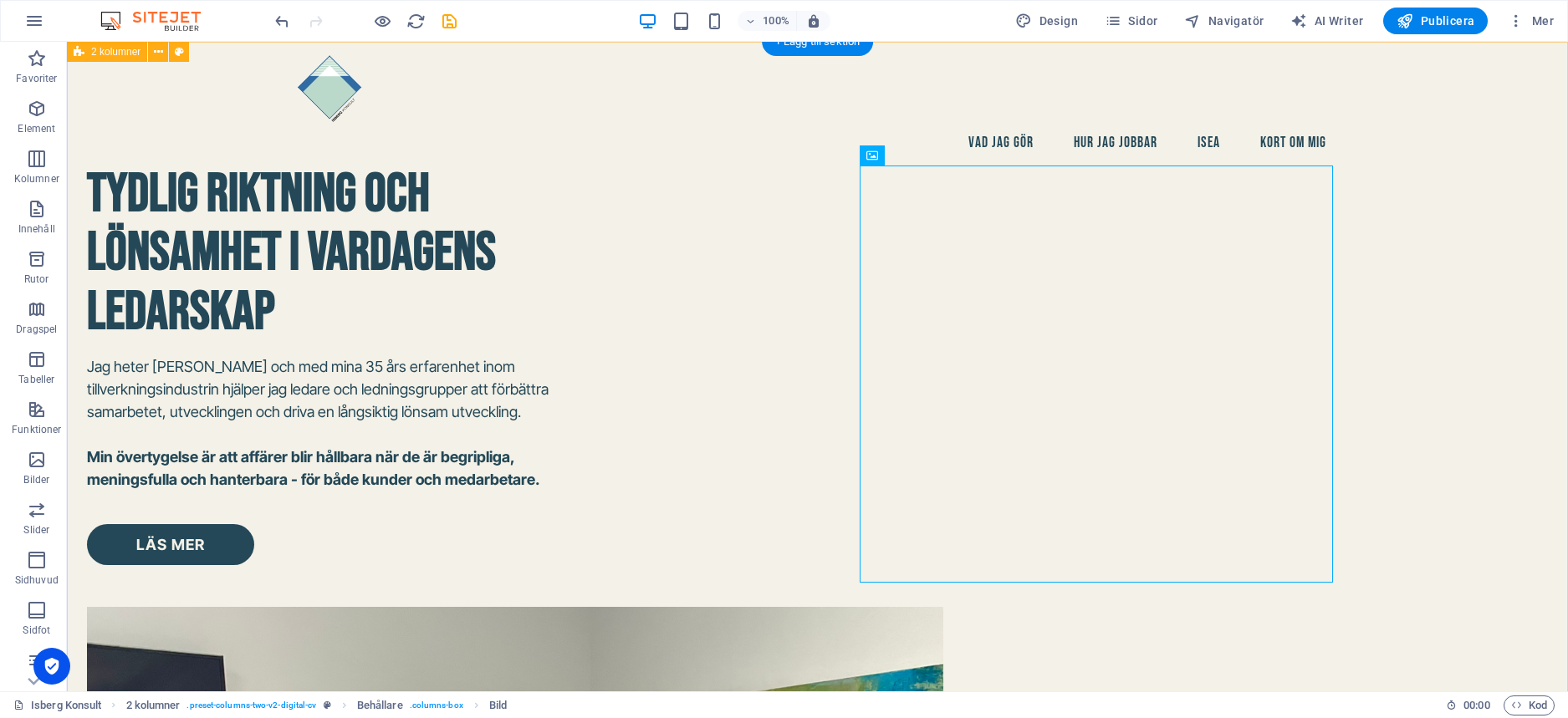 click on "tydlig riktning och lönsamhet i vardagens ledarskap Jag heter [PERSON_NAME] och med mina 35 års erfarenhet inom tillverkningsindustrin hjälper jag ledare och ledningsgrupper att förbättra samarbetet, utvecklingen och driva en långsiktig lönsam utveckling. Min övertygelse är att affärer blir hållbara när de är begripliga, meningsfulla och hanterbara - för både kunder och medarbetare.  Läs Mer" at bounding box center [817, 810] 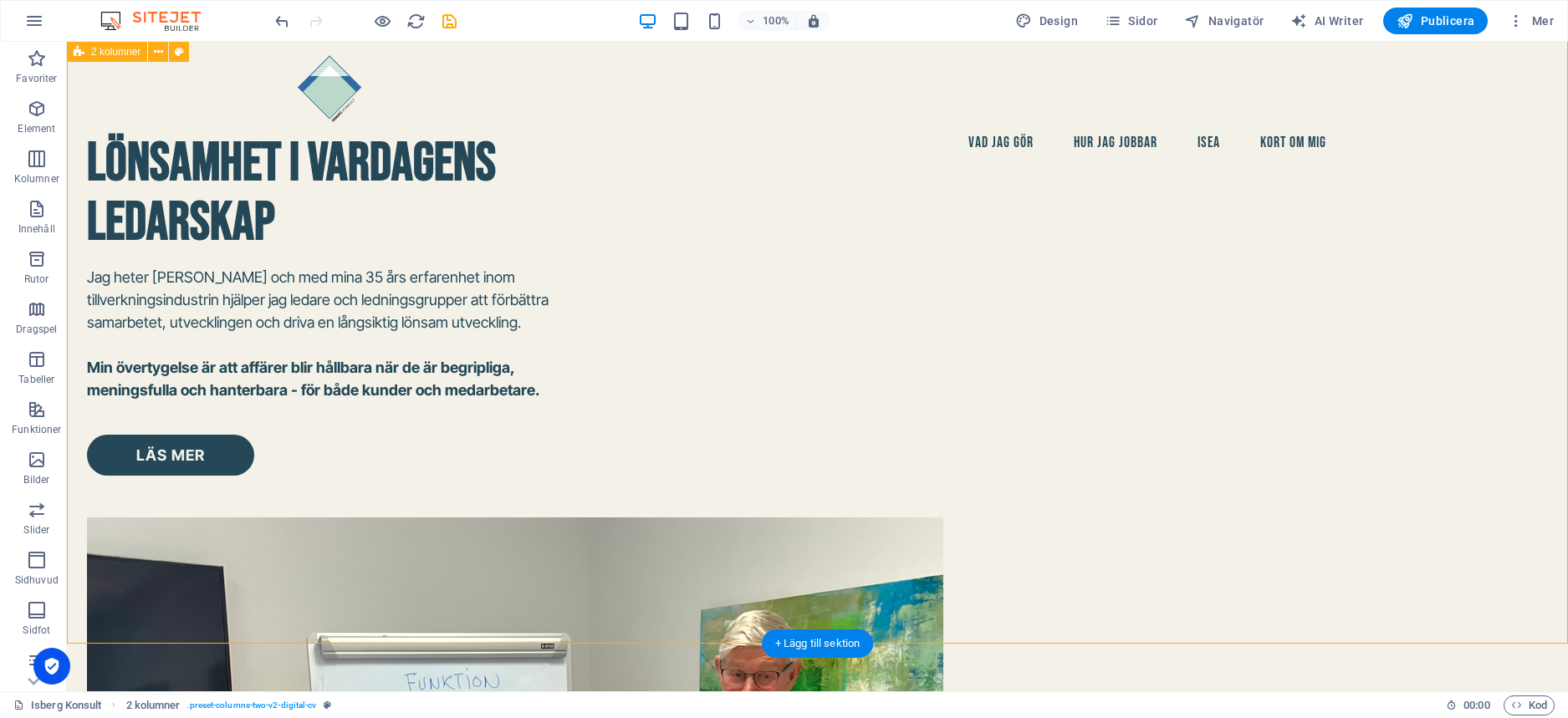scroll, scrollTop: 0, scrollLeft: 0, axis: both 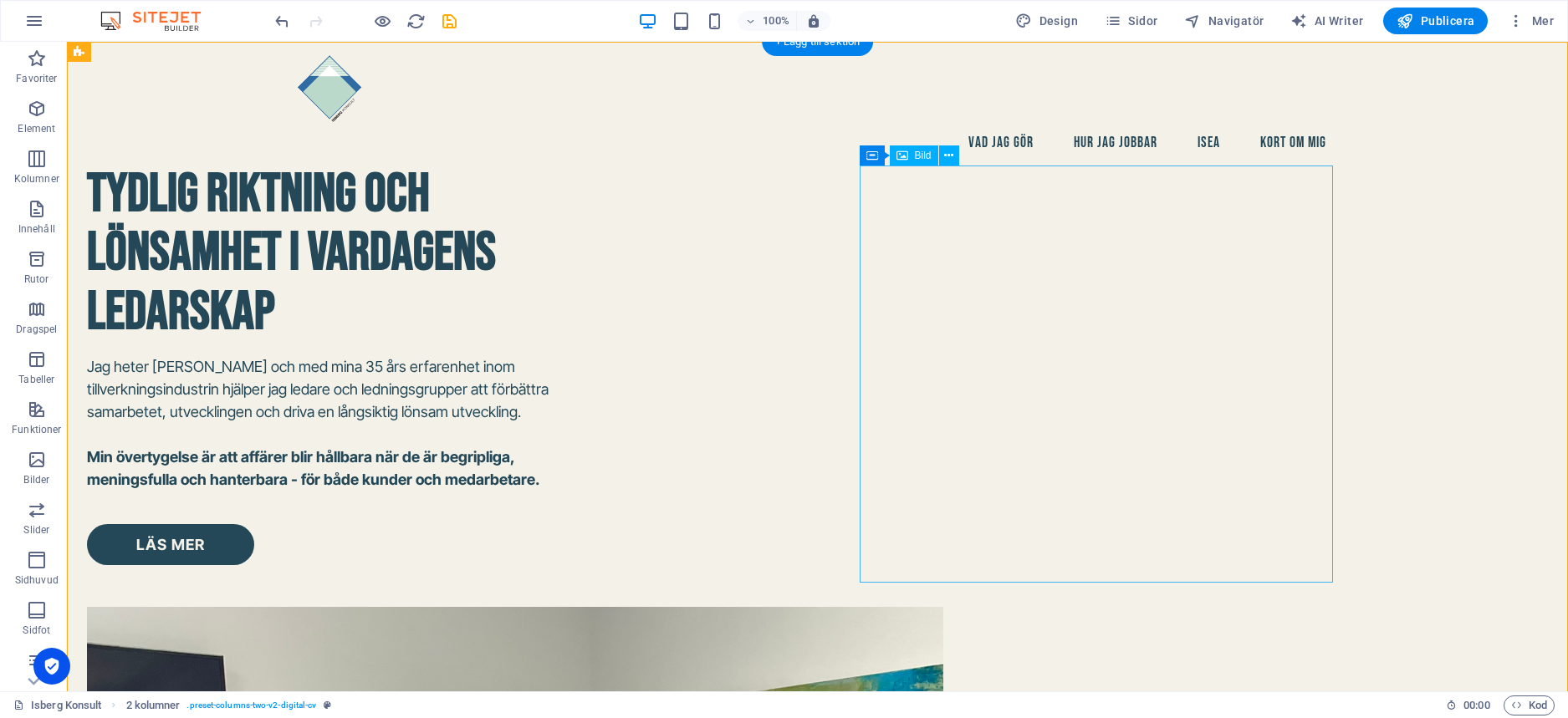 click at bounding box center (324, 1017) 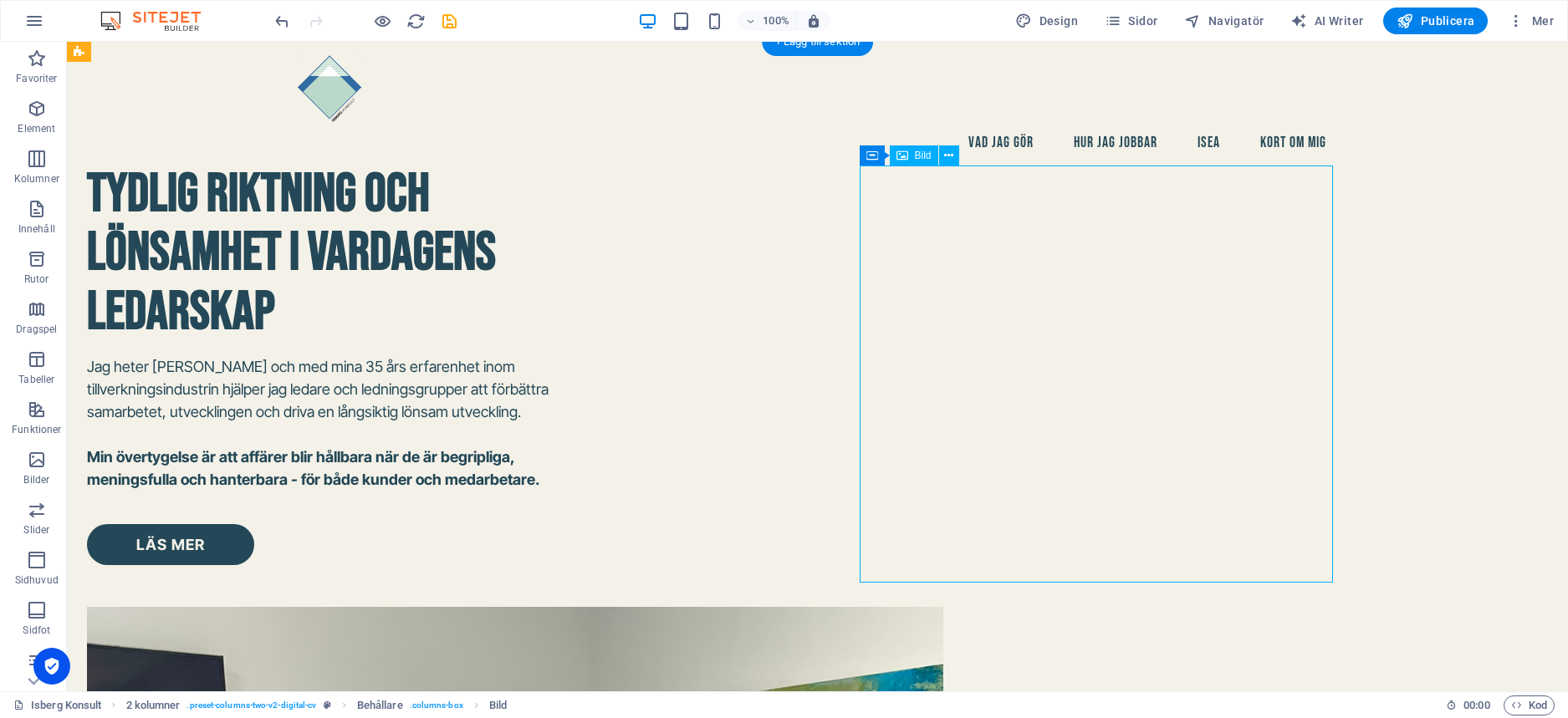 click at bounding box center (324, 1017) 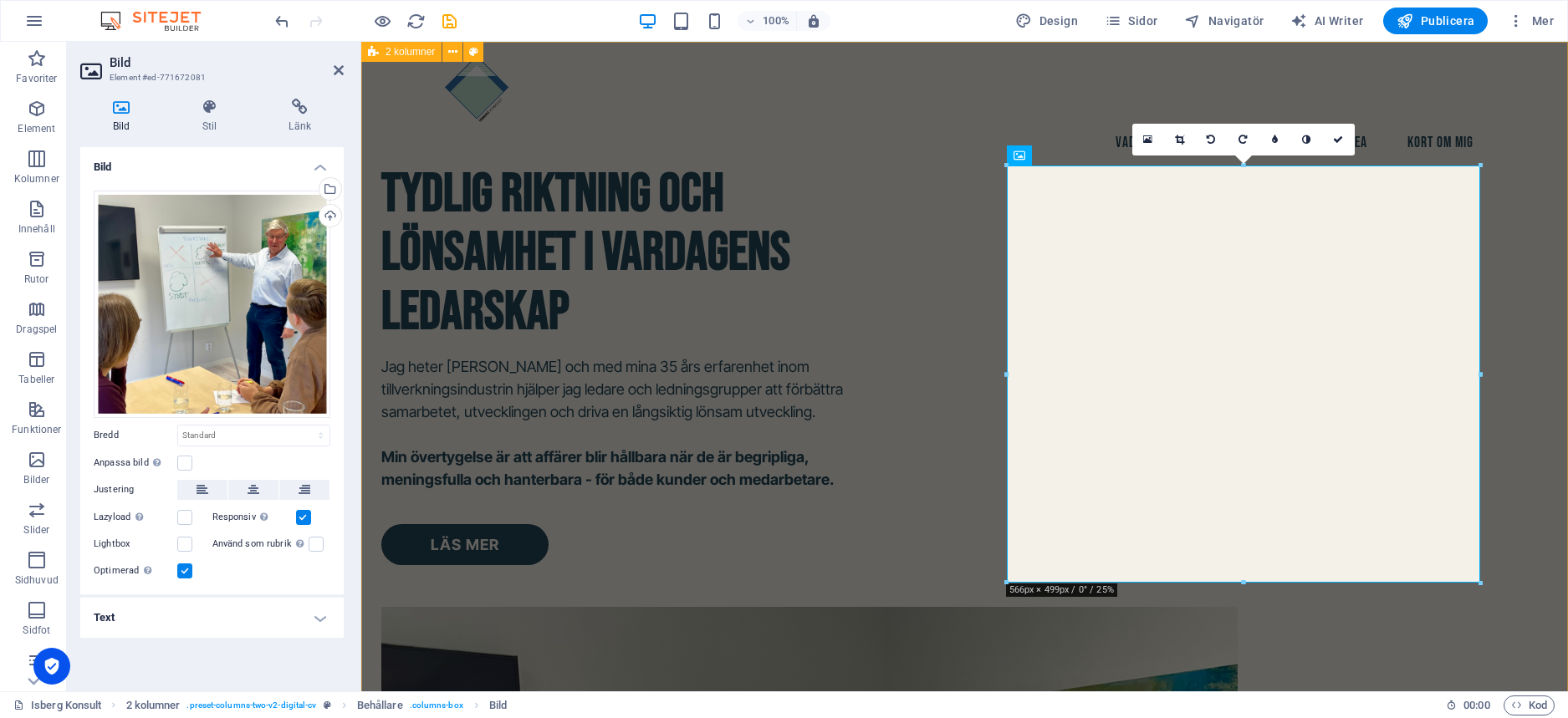 click on "tydlig riktning och lönsamhet i vardagens ledarskap Jag heter [PERSON_NAME] och med mina 35 års erfarenhet inom tillverkningsindustrin hjälper jag ledare och ledningsgrupper att förbättra samarbetet, utvecklingen och driva en långsiktig lönsam utveckling. Min övertygelse är att affärer blir hållbara när de är begripliga, meningsfulla och hanterbara - för både kunder och medarbetare.  Läs Mer" at bounding box center (964, 810) 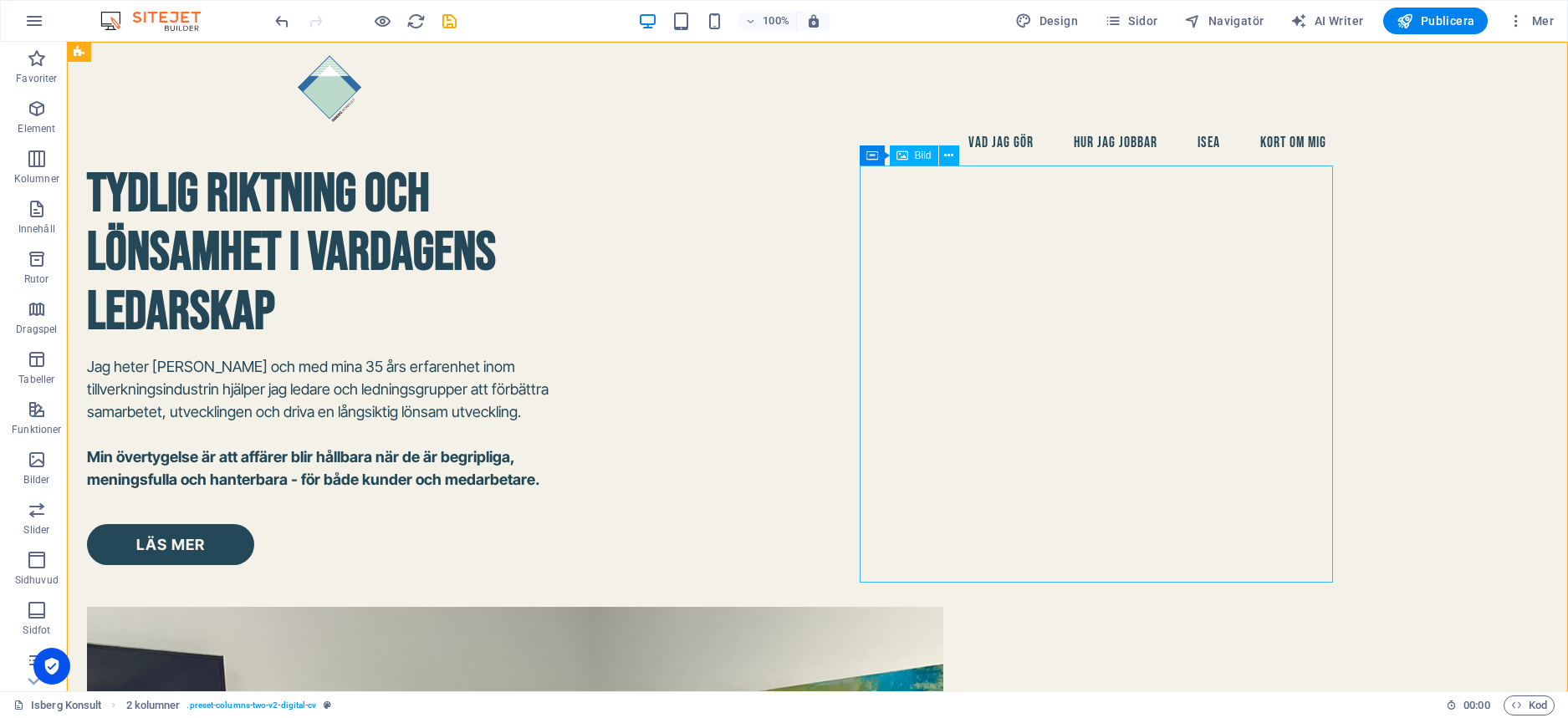 click at bounding box center (324, 1017) 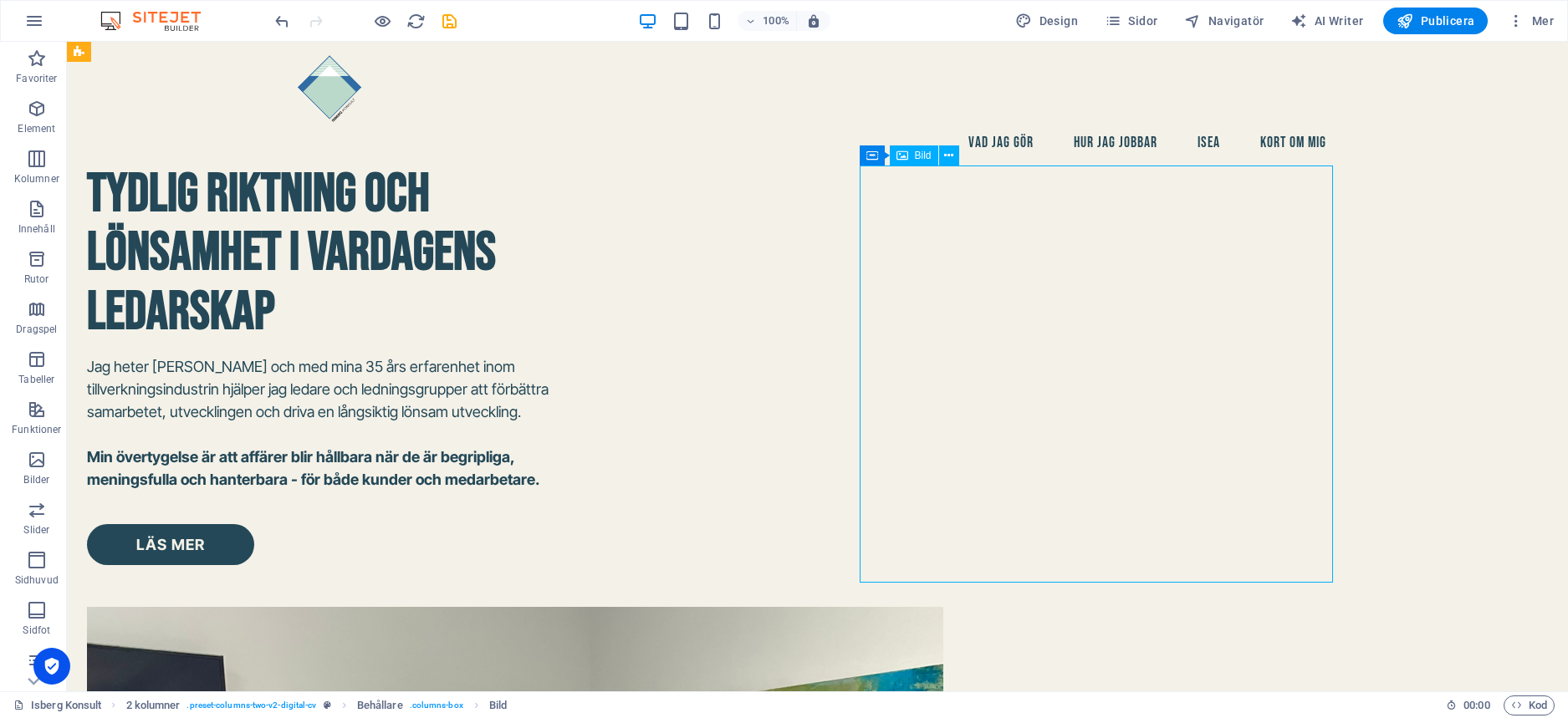 click at bounding box center [324, 1017] 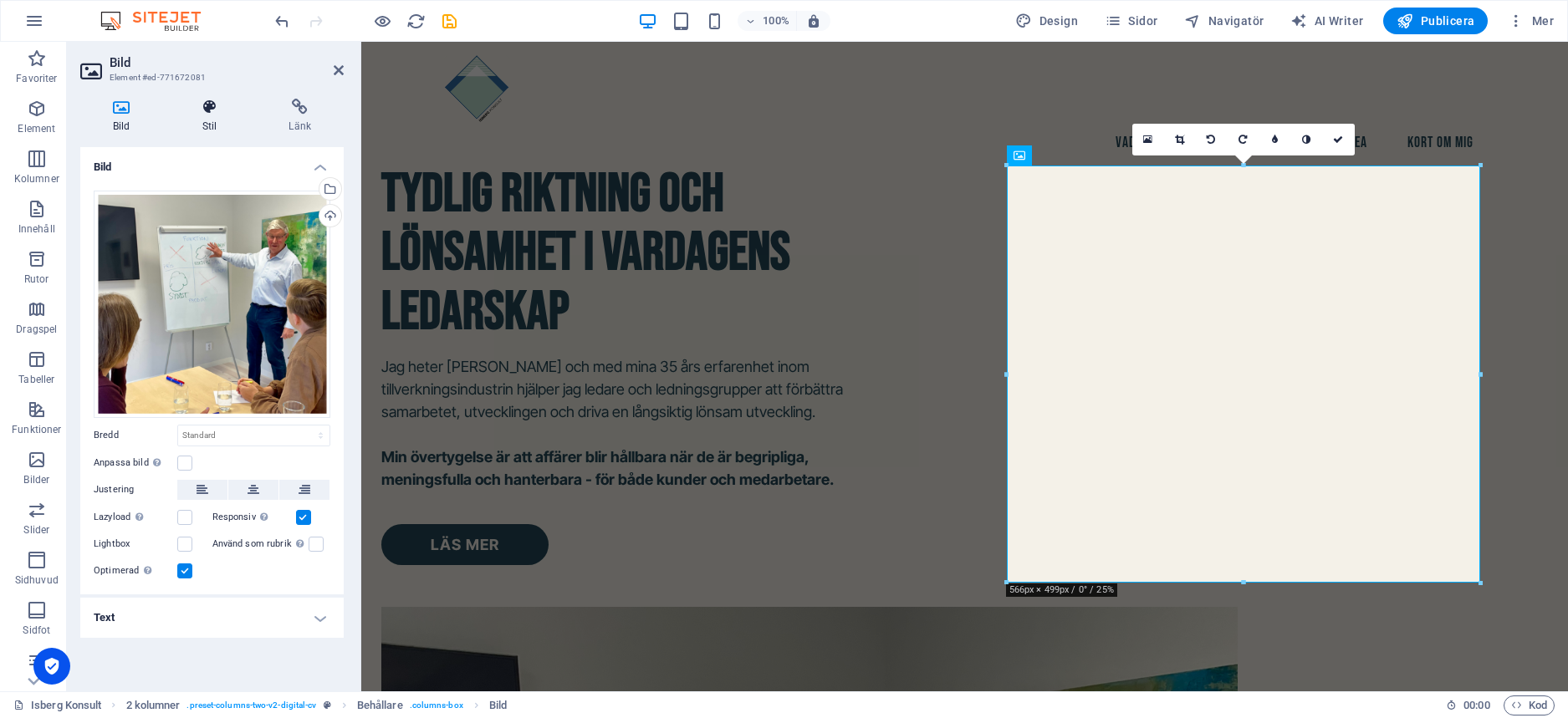 click on "Stil" at bounding box center (213, 116) 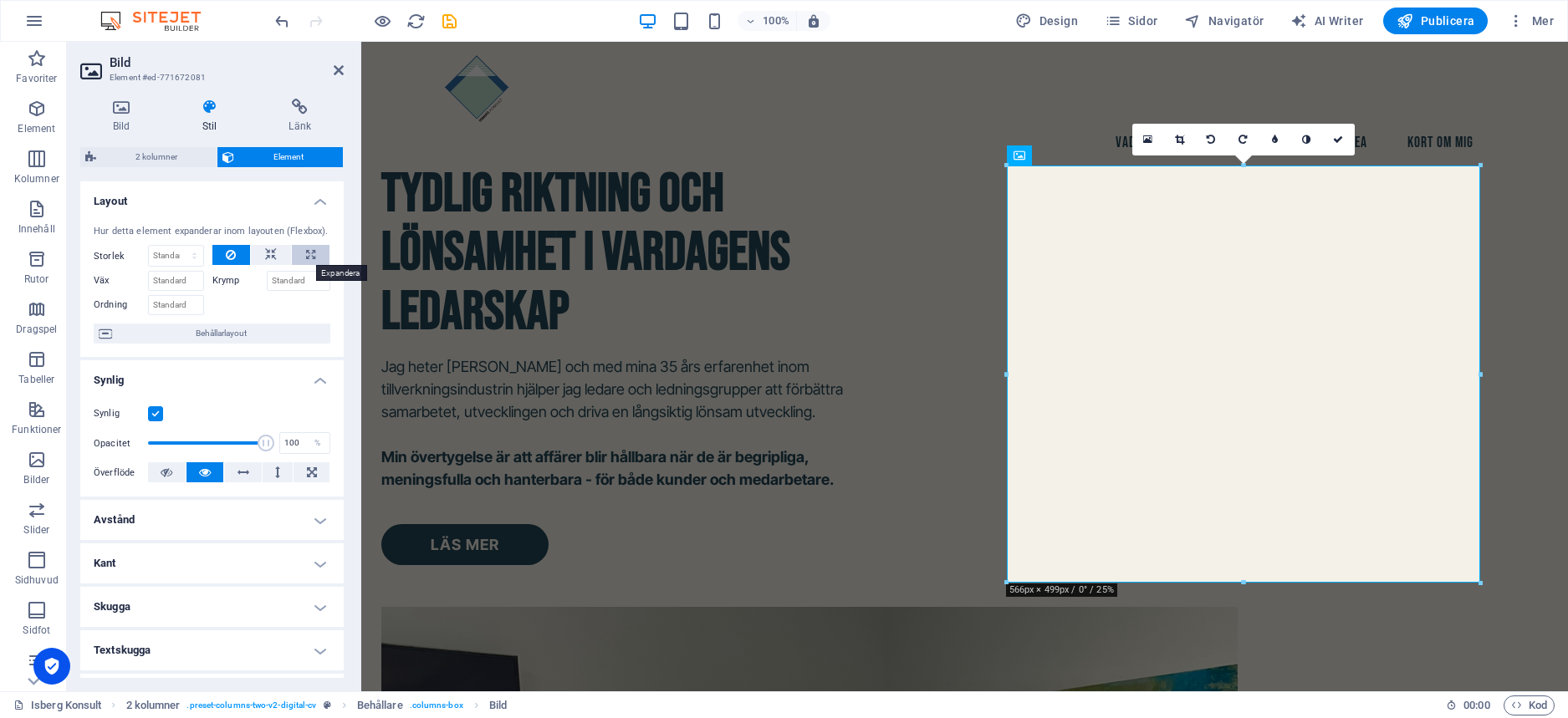click at bounding box center [310, 255] 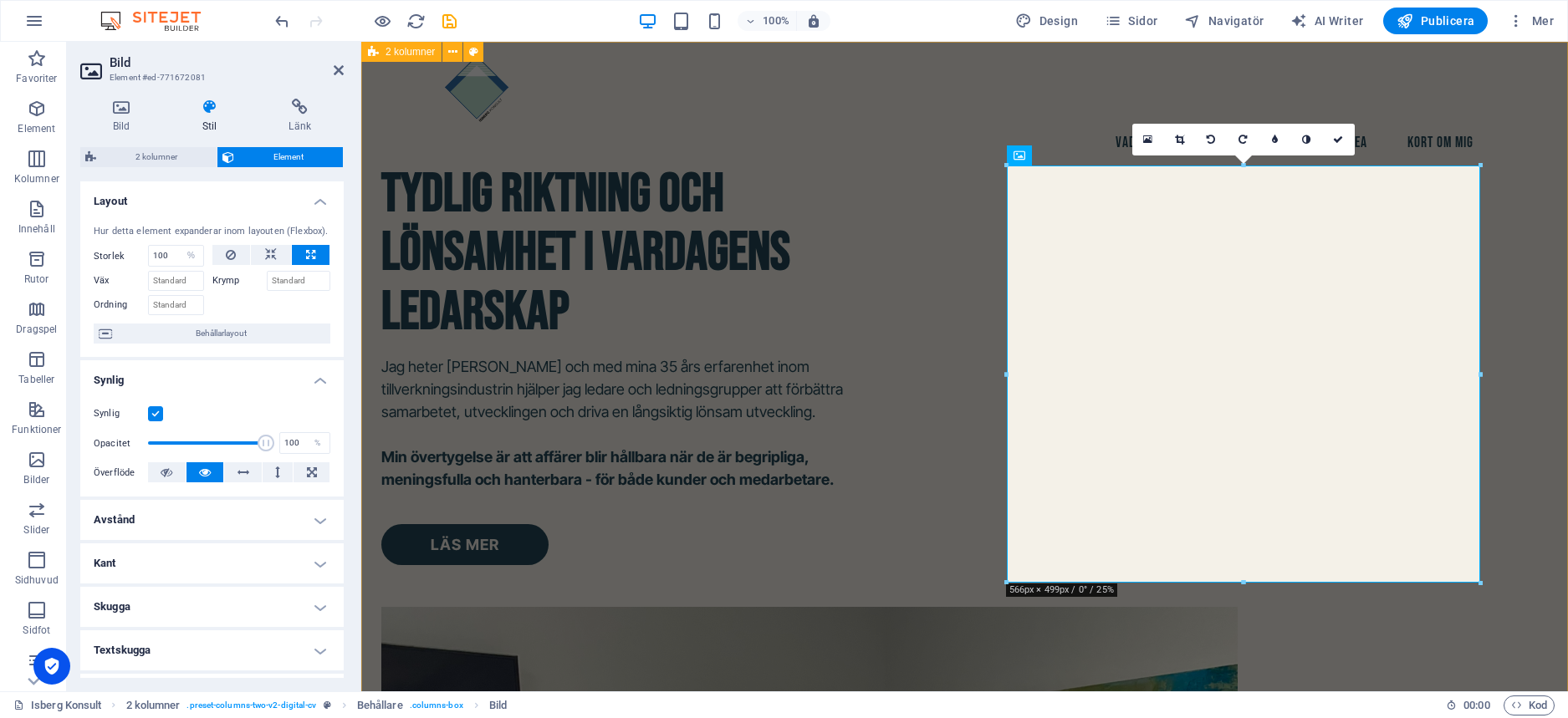 click on "tydlig riktning och lönsamhet i vardagens ledarskap Jag heter [PERSON_NAME] och med mina 35 års erfarenhet inom tillverkningsindustrin hjälper jag ledare och ledningsgrupper att förbättra samarbetet, utvecklingen och driva en långsiktig lönsam utveckling. Min övertygelse är att affärer blir hållbara när de är begripliga, meningsfulla och hanterbara - för både kunder och medarbetare.  Läs Mer" at bounding box center [964, 810] 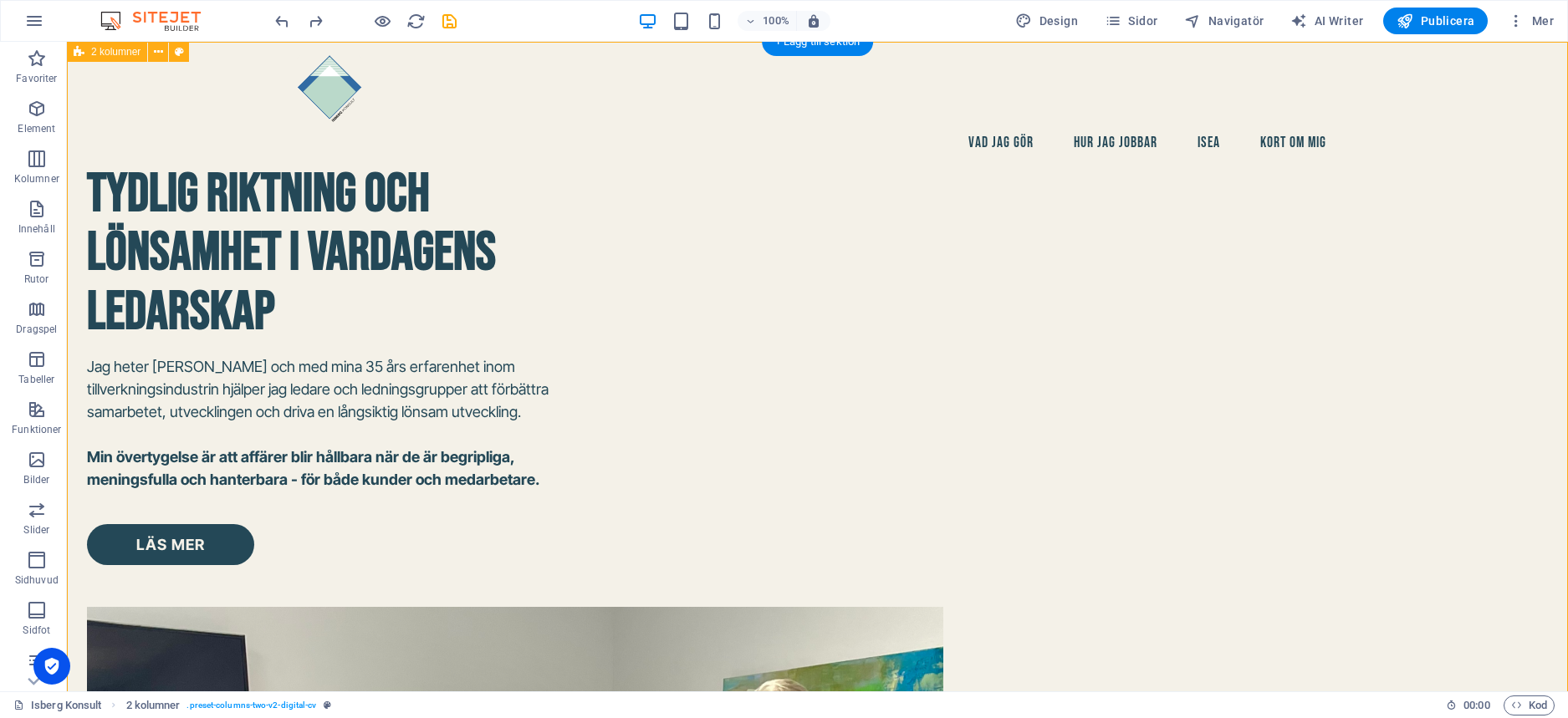 click on "tydlig riktning och lönsamhet i vardagens ledarskap Jag heter [PERSON_NAME] och med mina 35 års erfarenhet inom tillverkningsindustrin hjälper jag ledare och ledningsgrupper att förbättra samarbetet, utvecklingen och driva en långsiktig lönsam utveckling. Min övertygelse är att affärer blir hållbara när de är begripliga, meningsfulla och hanterbara - för både kunder och medarbetare.  Läs Mer" at bounding box center (817, 777) 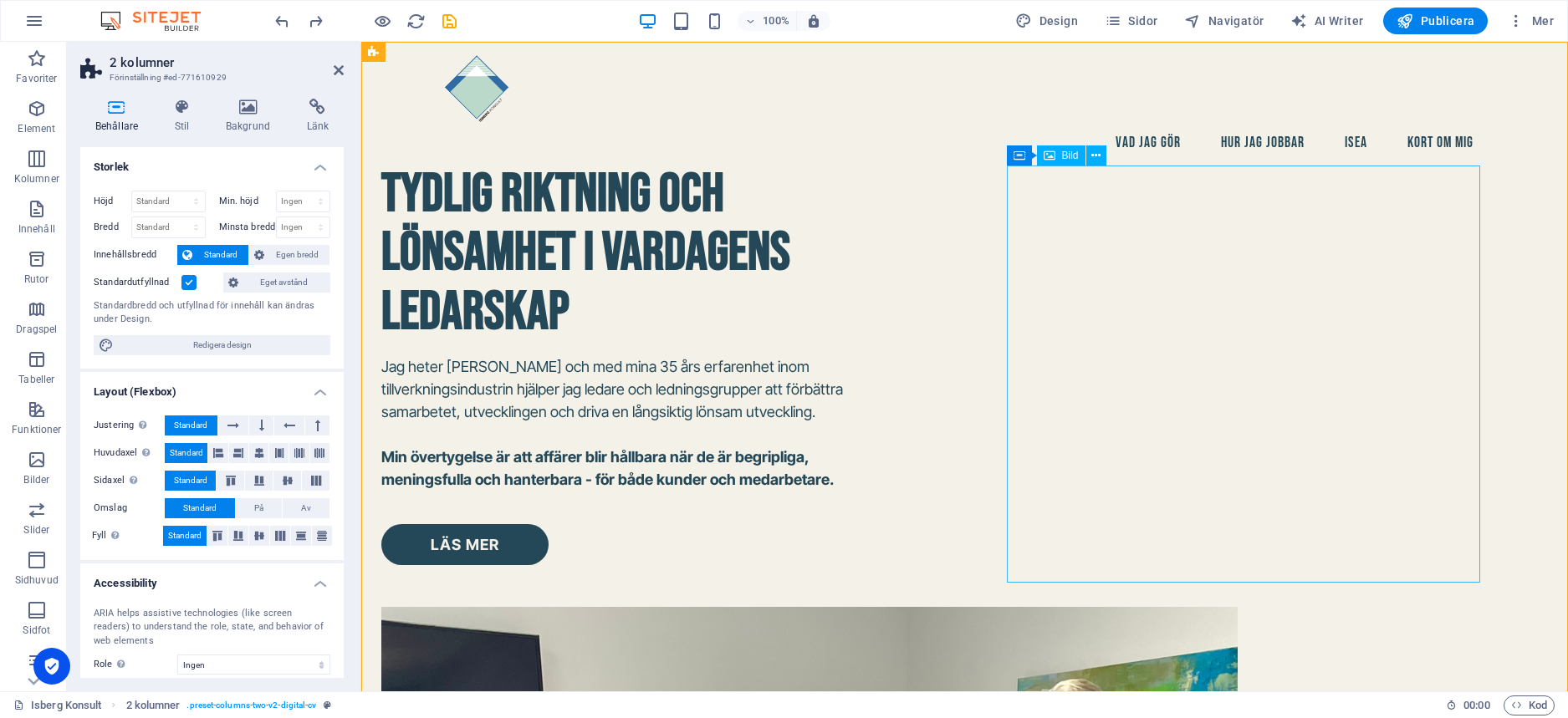 click at bounding box center (618, 984) 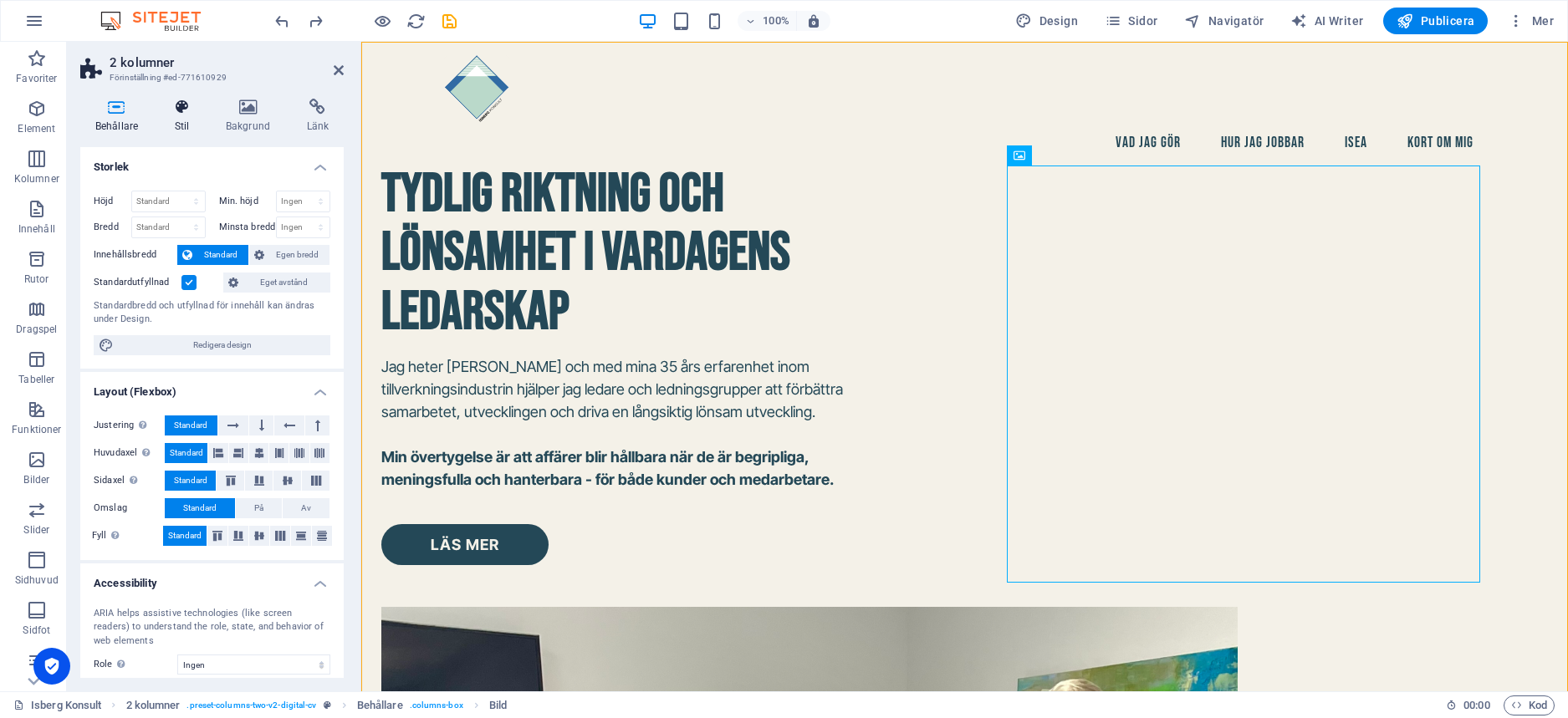 click on "Stil" at bounding box center (185, 116) 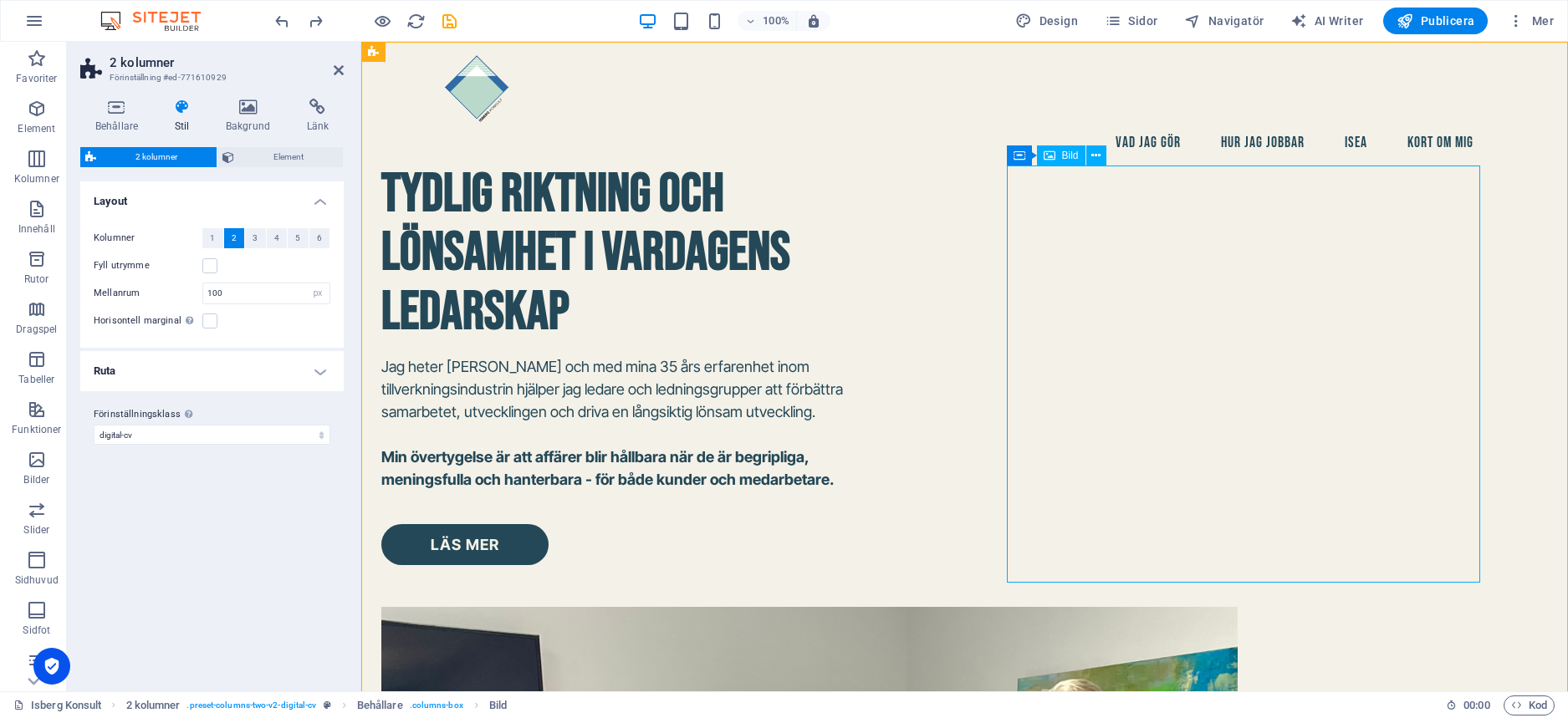 click at bounding box center (618, 984) 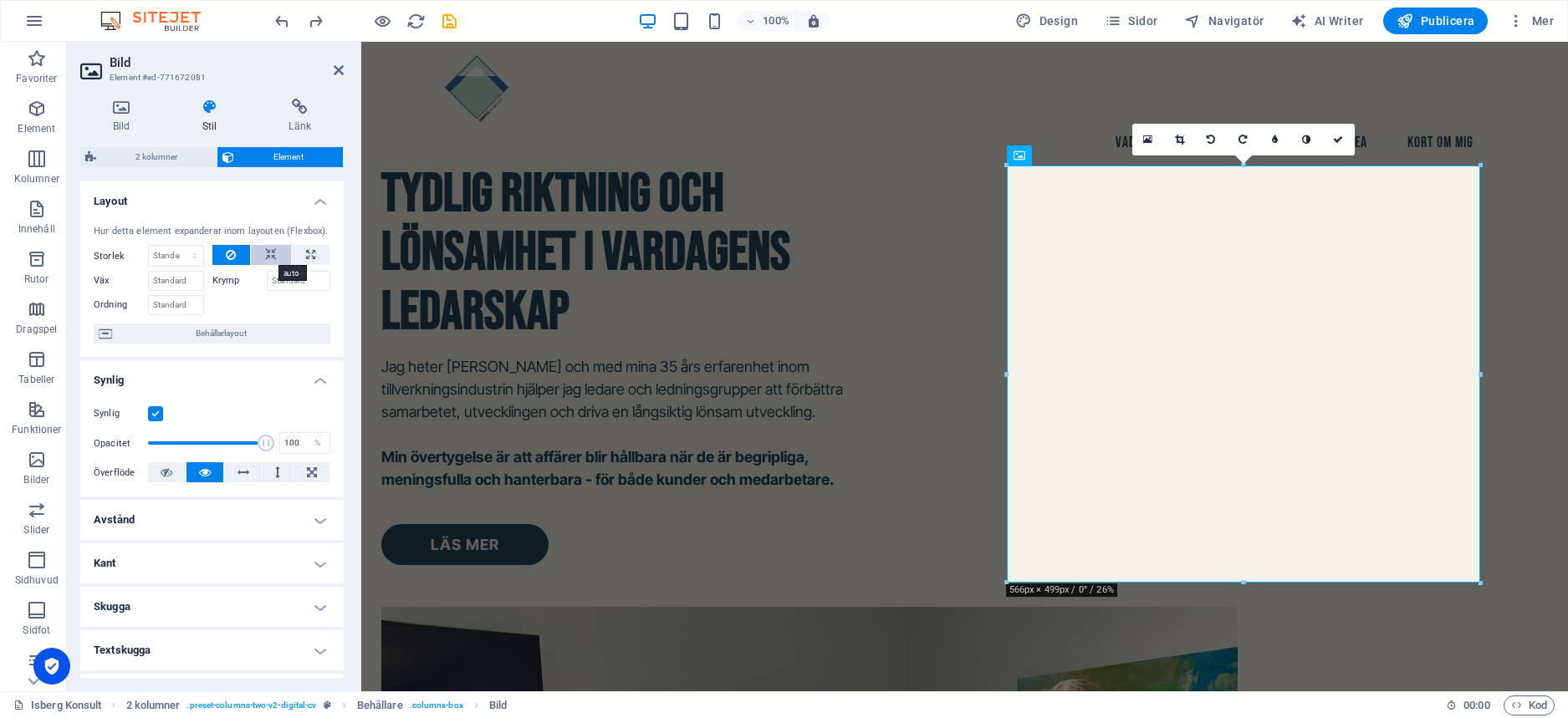 click at bounding box center [271, 255] 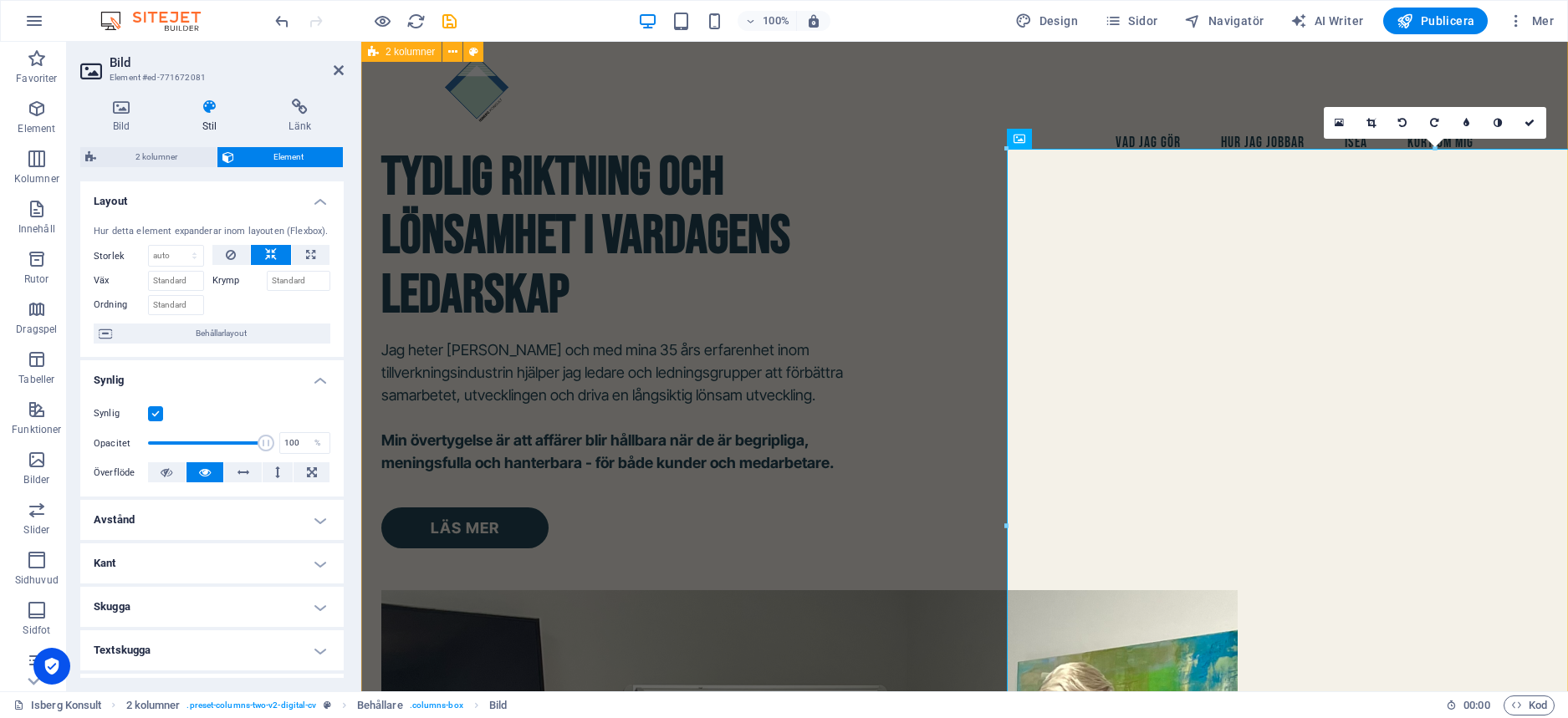 scroll, scrollTop: 31, scrollLeft: 0, axis: vertical 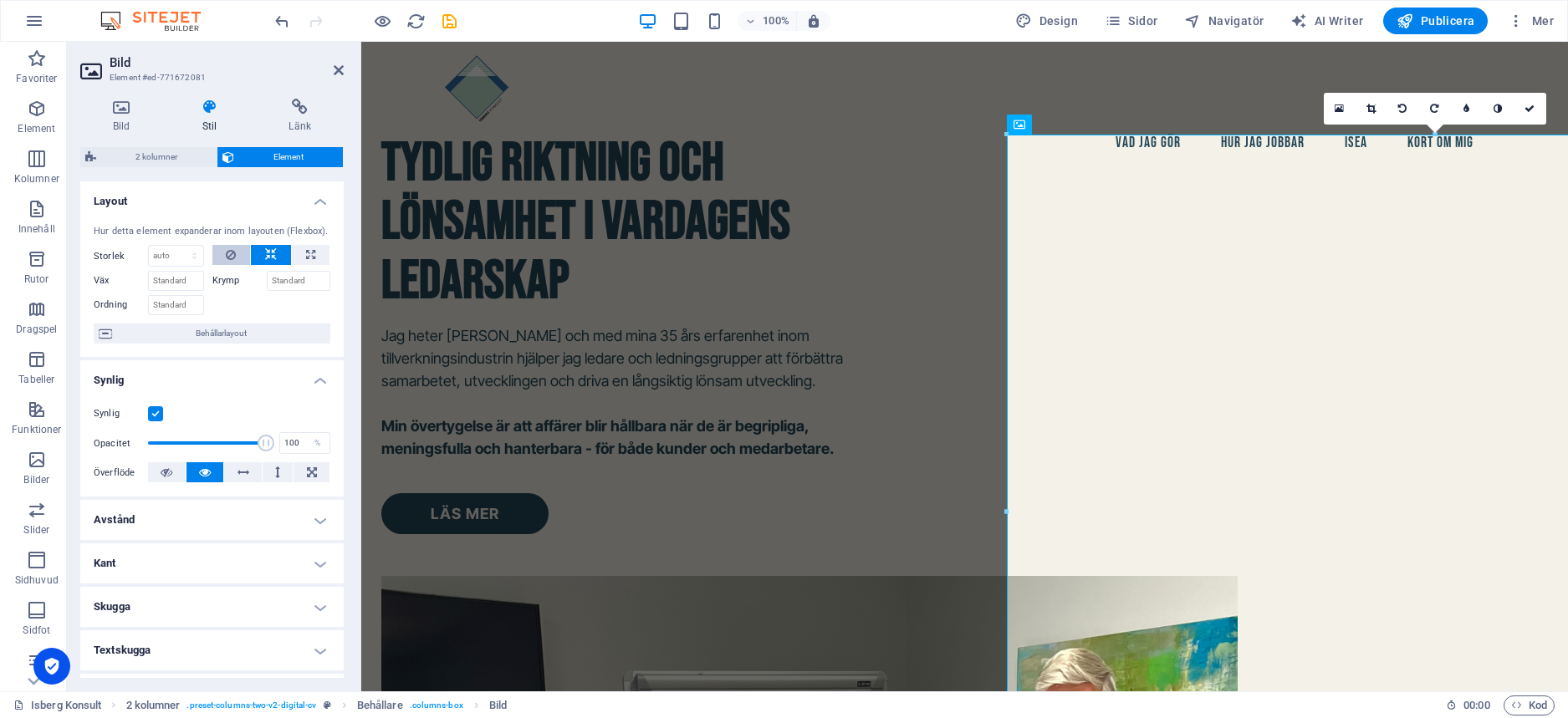 click at bounding box center (232, 255) 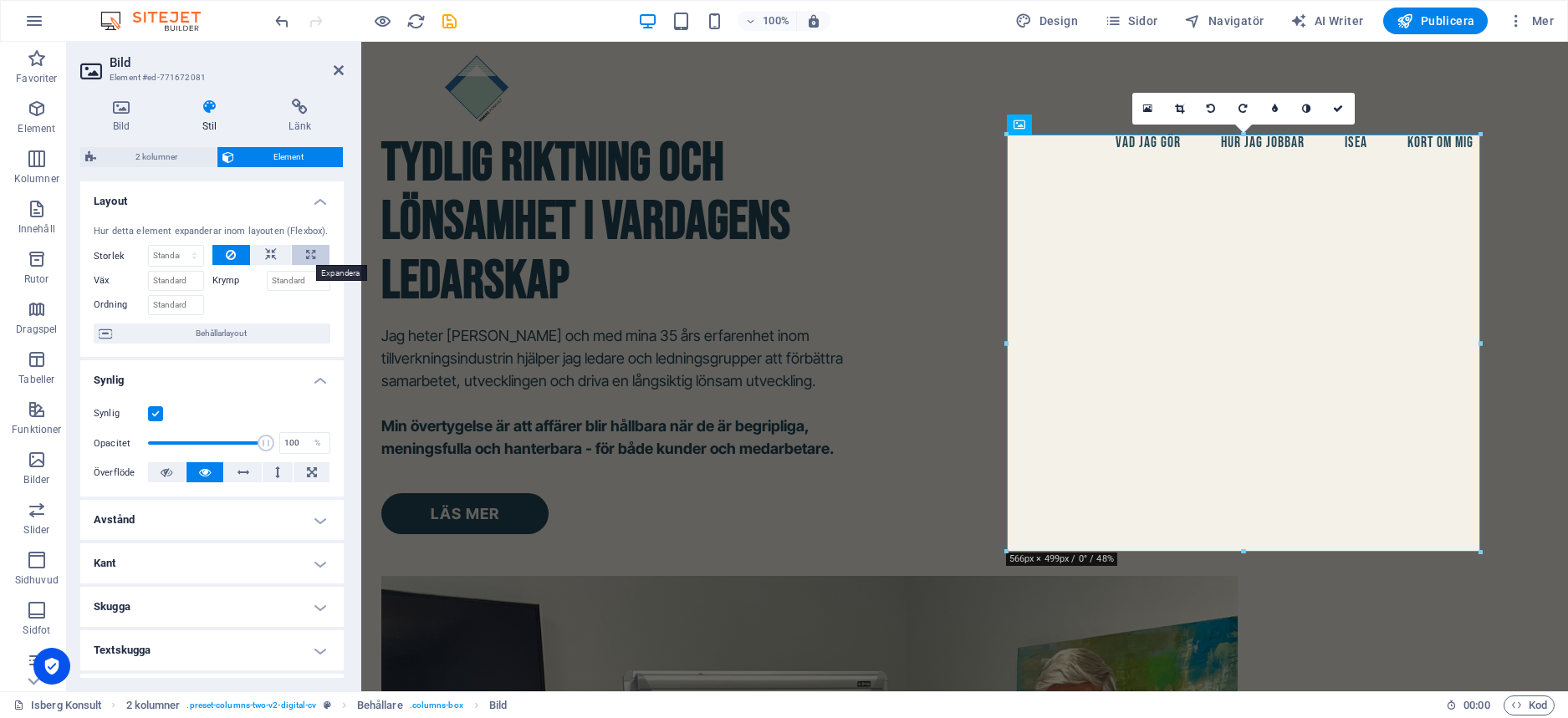 click at bounding box center [310, 255] 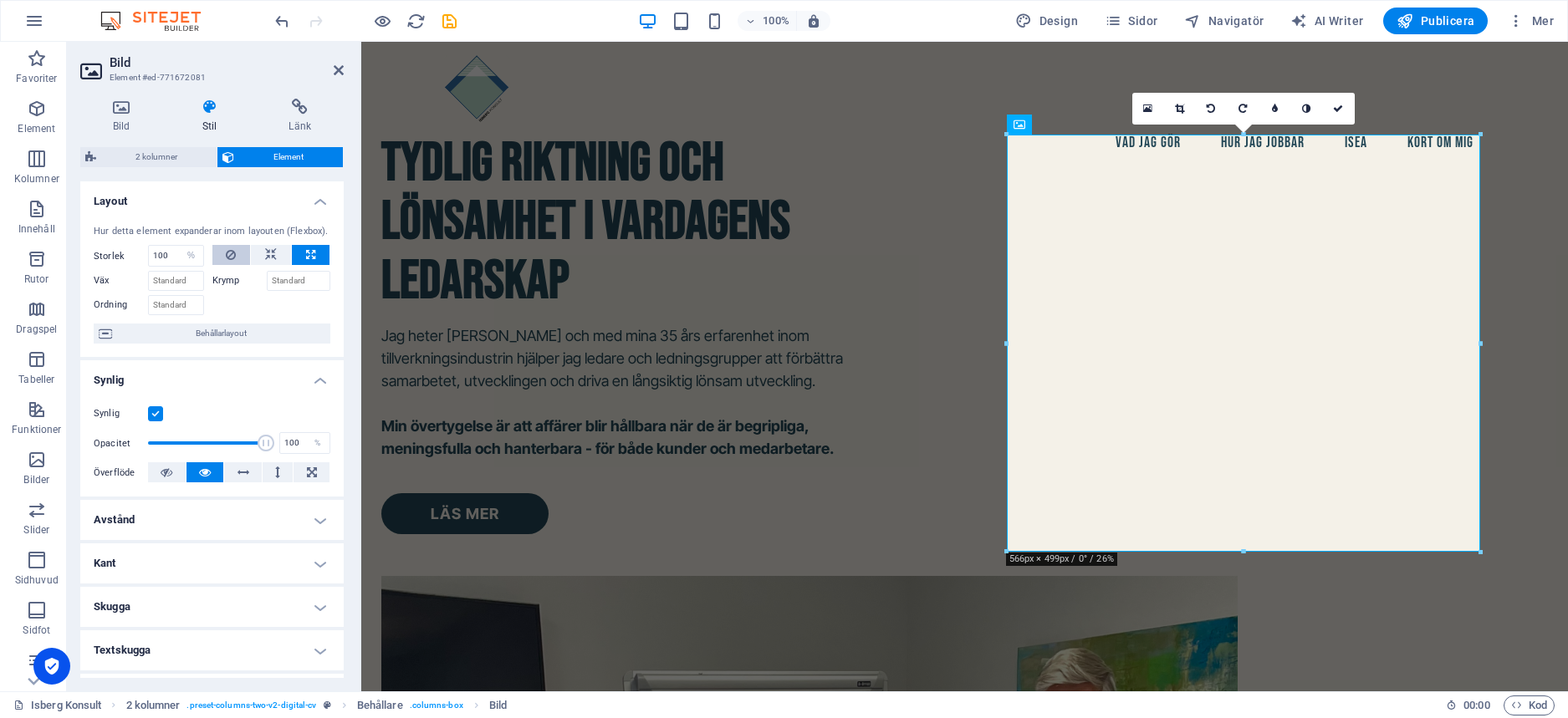 click at bounding box center [231, 255] 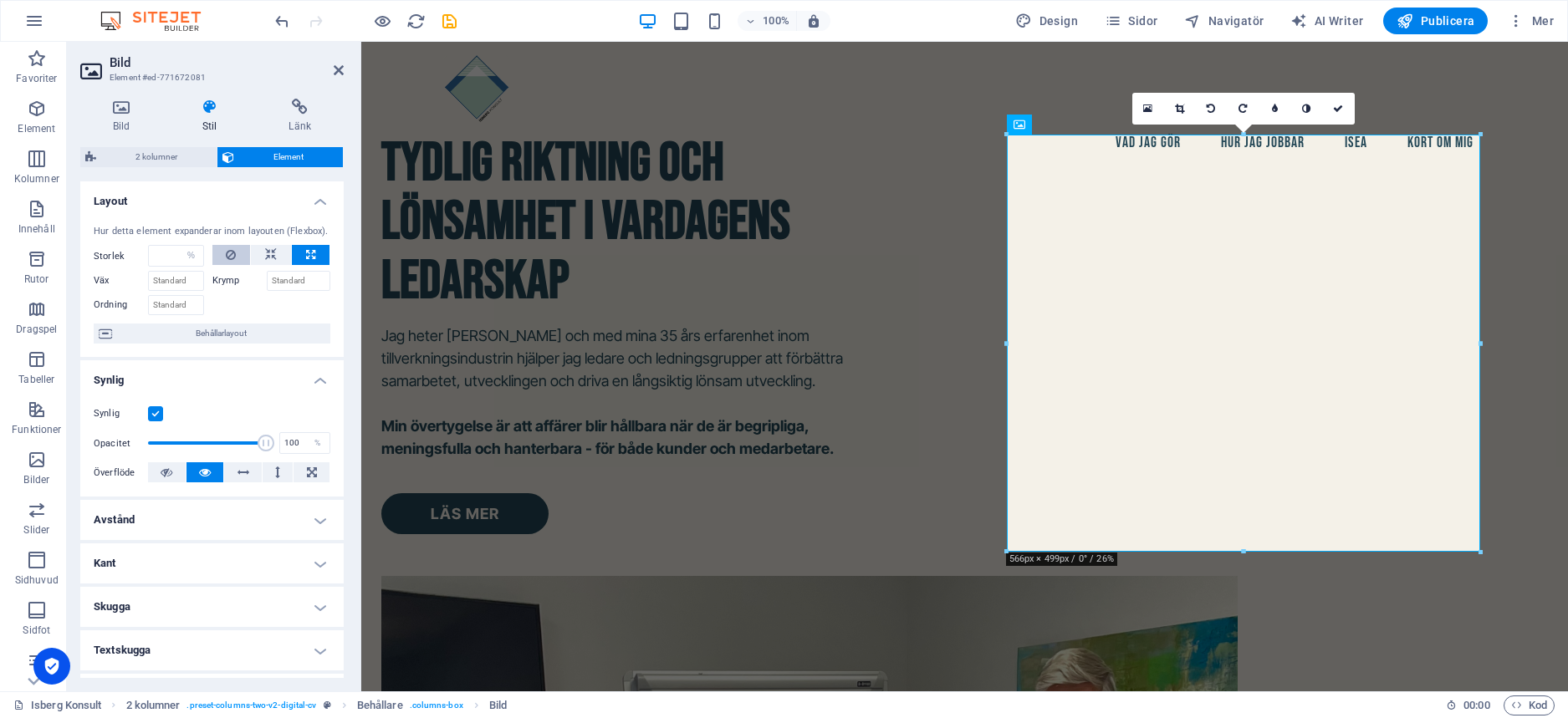 select on "DISABLED_OPTION_VALUE" 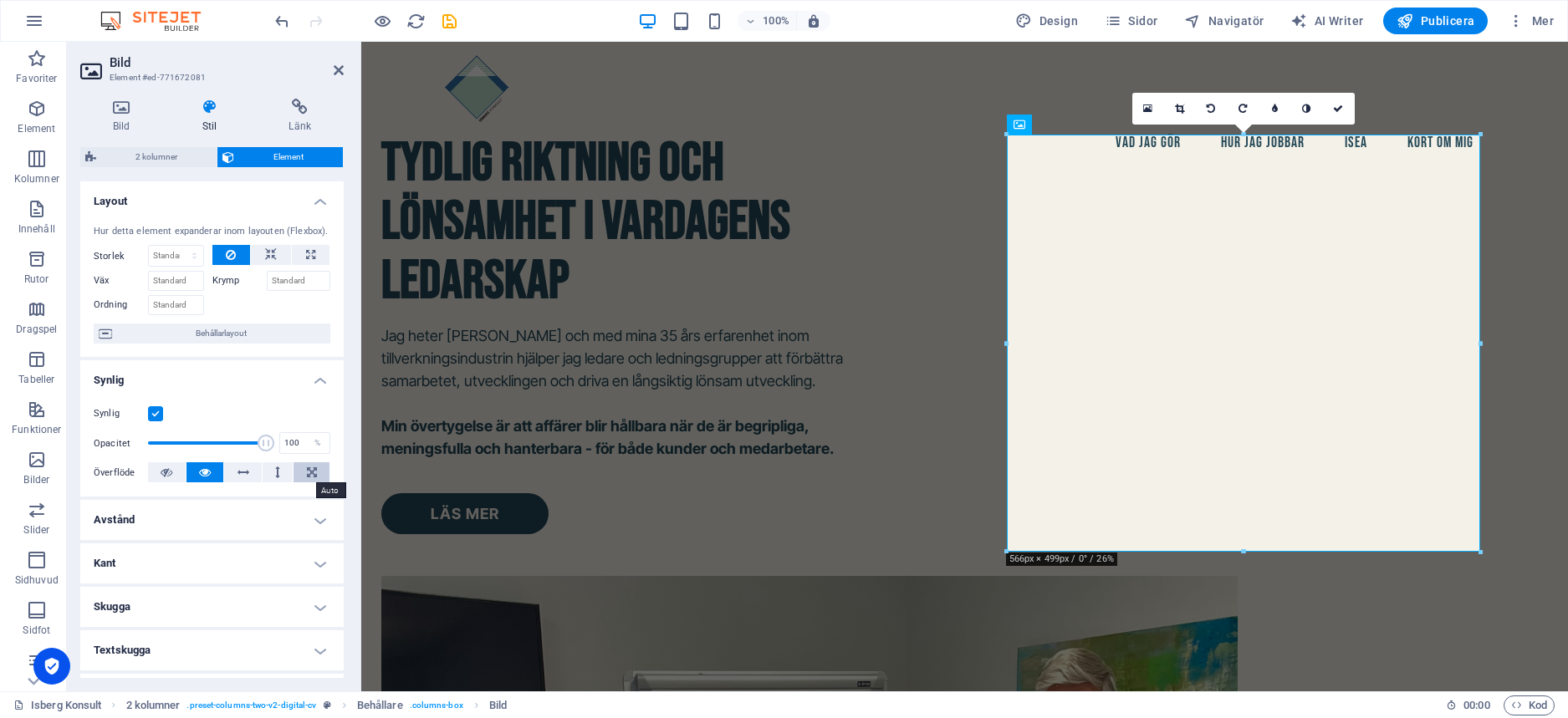click at bounding box center [312, 472] 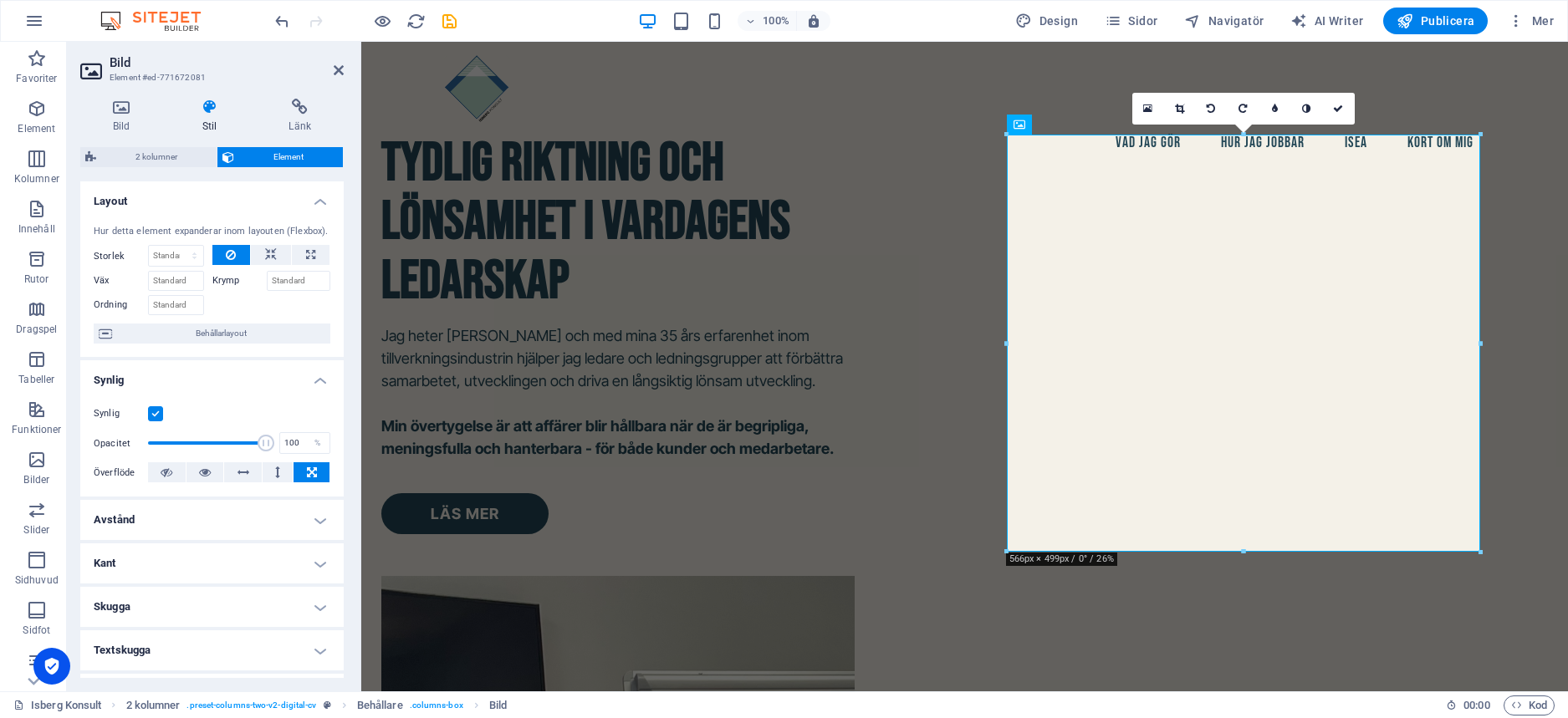 type 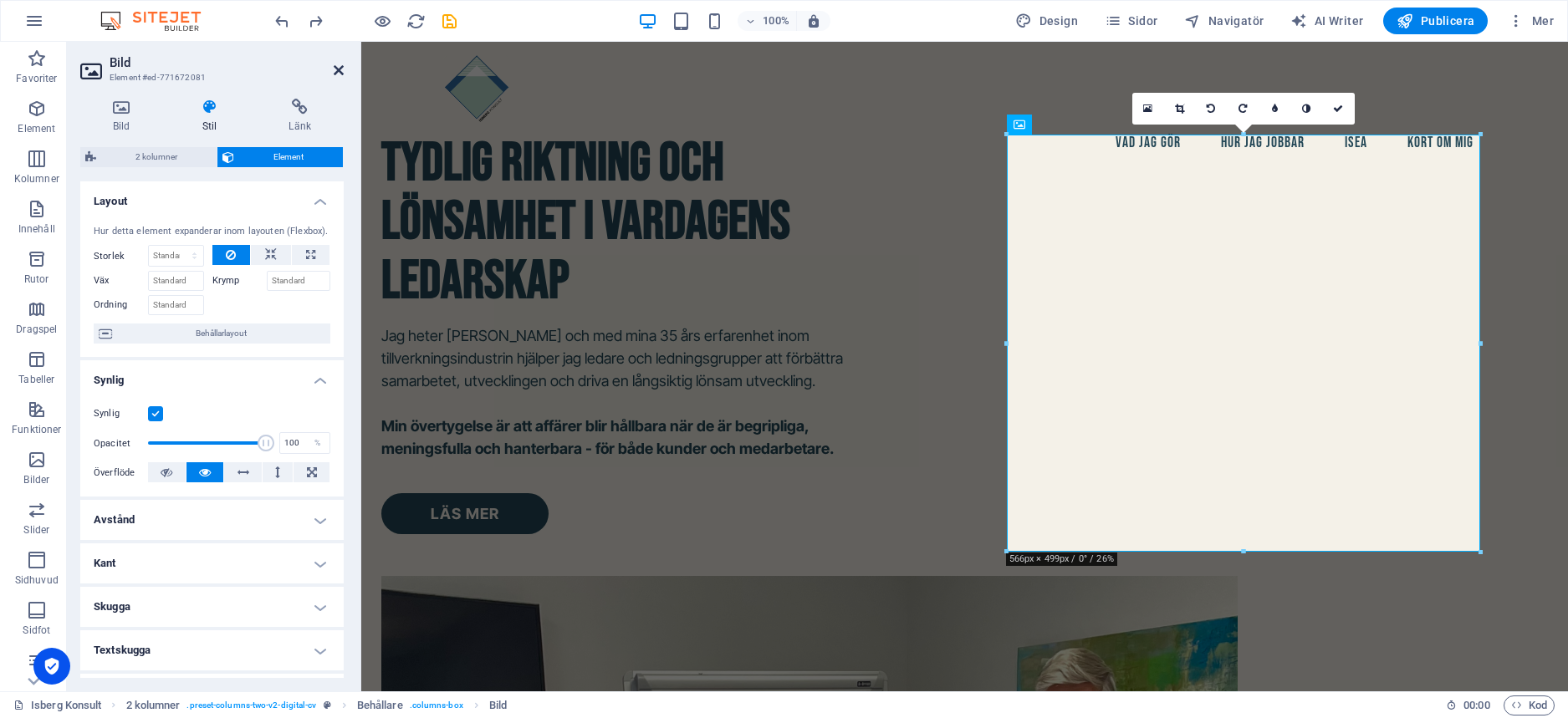 click at bounding box center (339, 70) 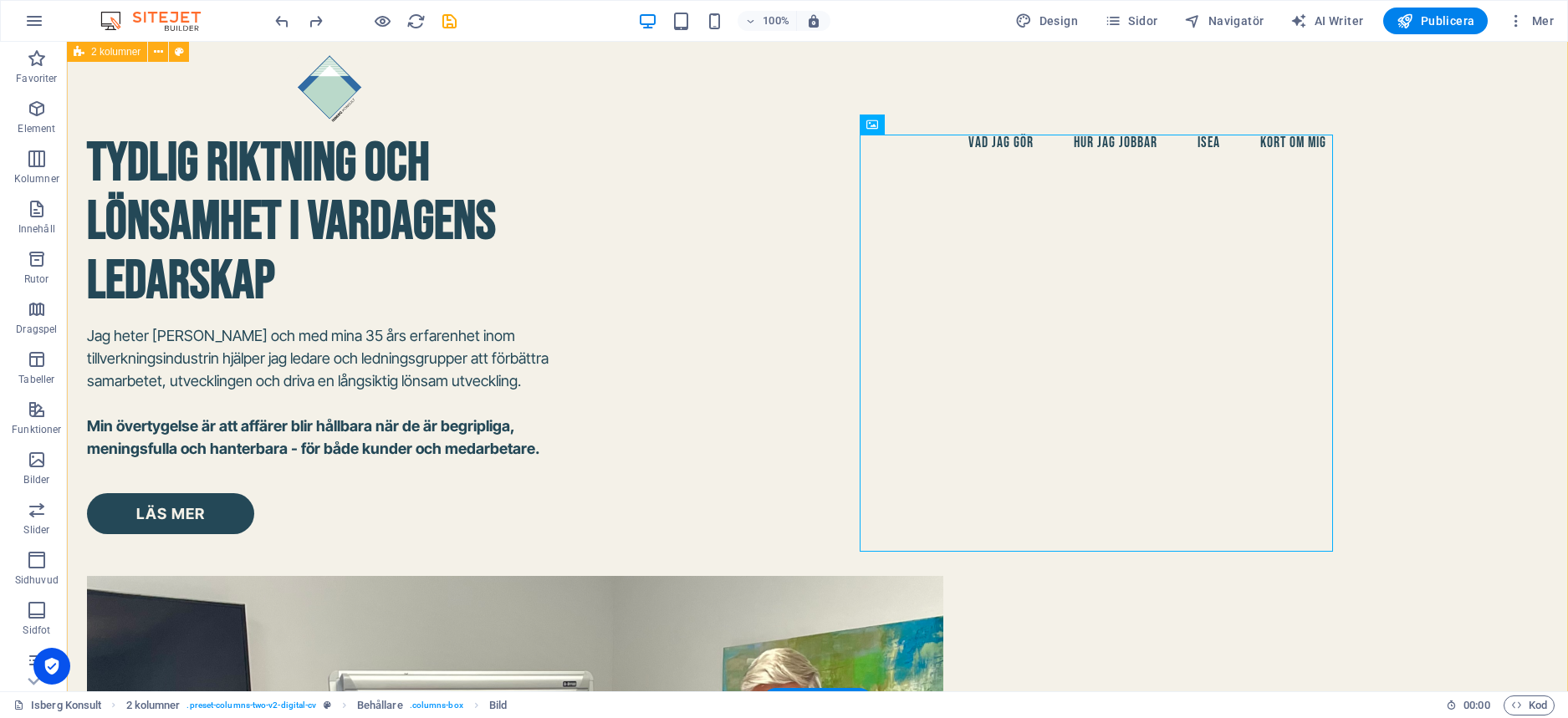 click on "tydlig riktning och lönsamhet i vardagens ledarskap Jag heter [PERSON_NAME] och med mina 35 års erfarenhet inom tillverkningsindustrin hjälper jag ledare och ledningsgrupper att förbättra samarbetet, utvecklingen och driva en långsiktig lönsam utveckling. Min övertygelse är att affärer blir hållbara när de är begripliga, meningsfulla och hanterbara - för både kunder och medarbetare.  Läs Mer" at bounding box center [817, 746] 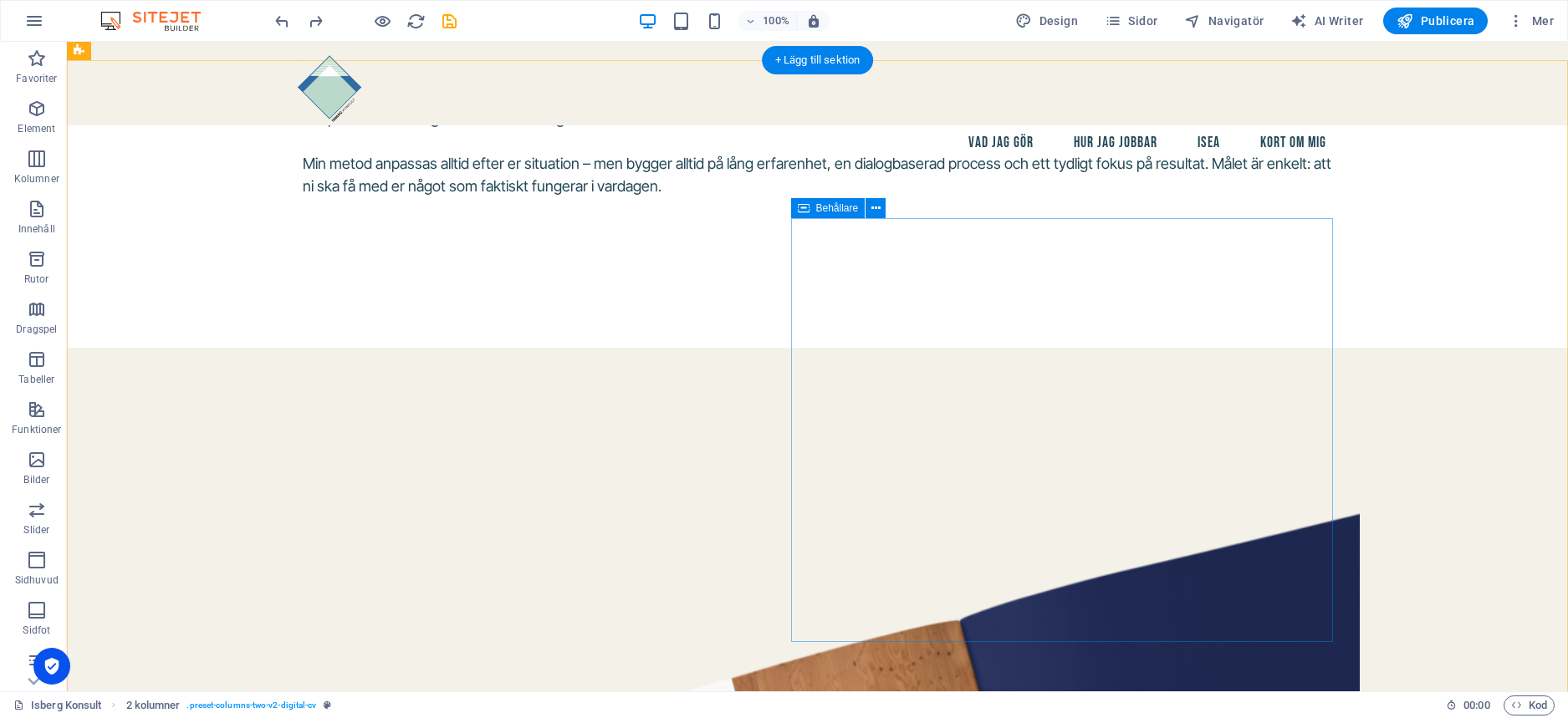 scroll, scrollTop: 2822, scrollLeft: 0, axis: vertical 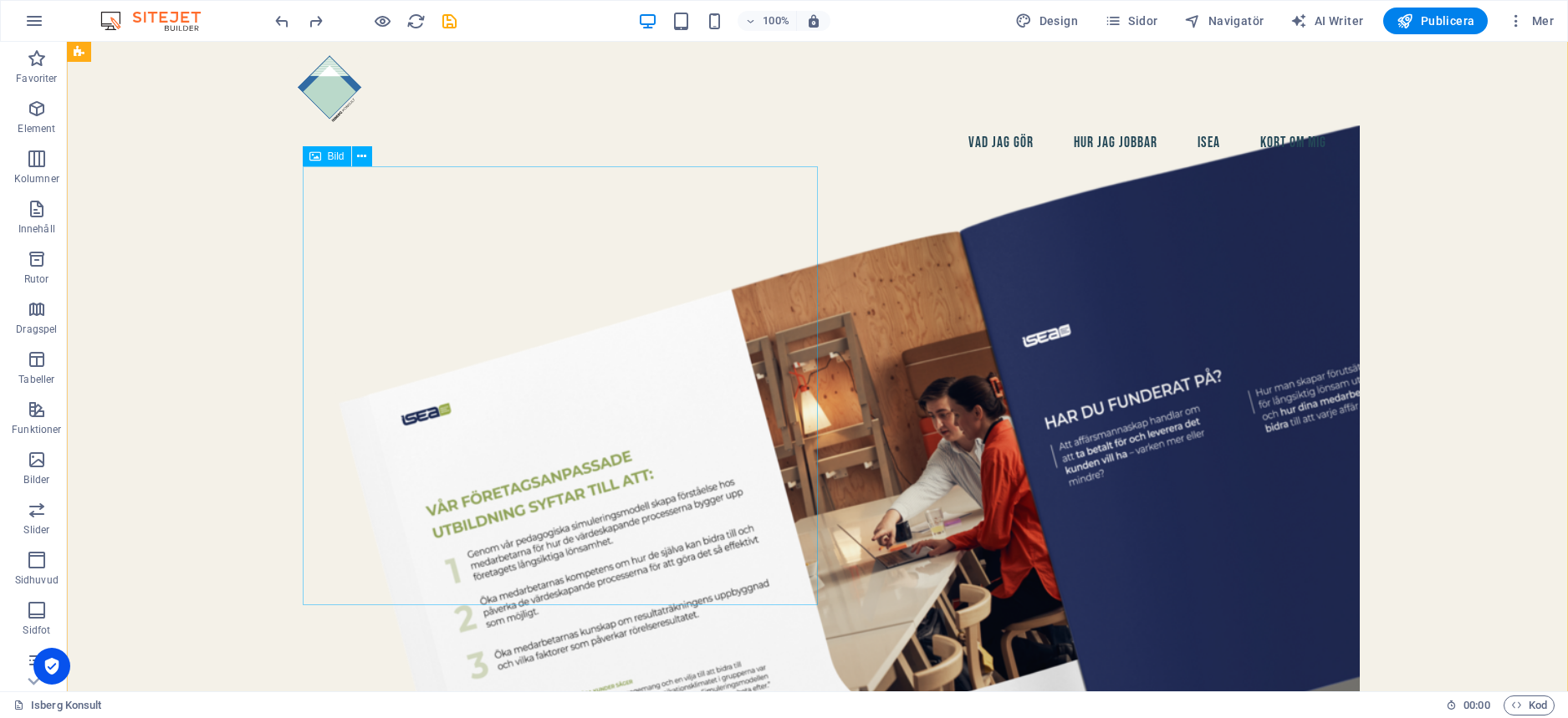 click at bounding box center [831, 1395] 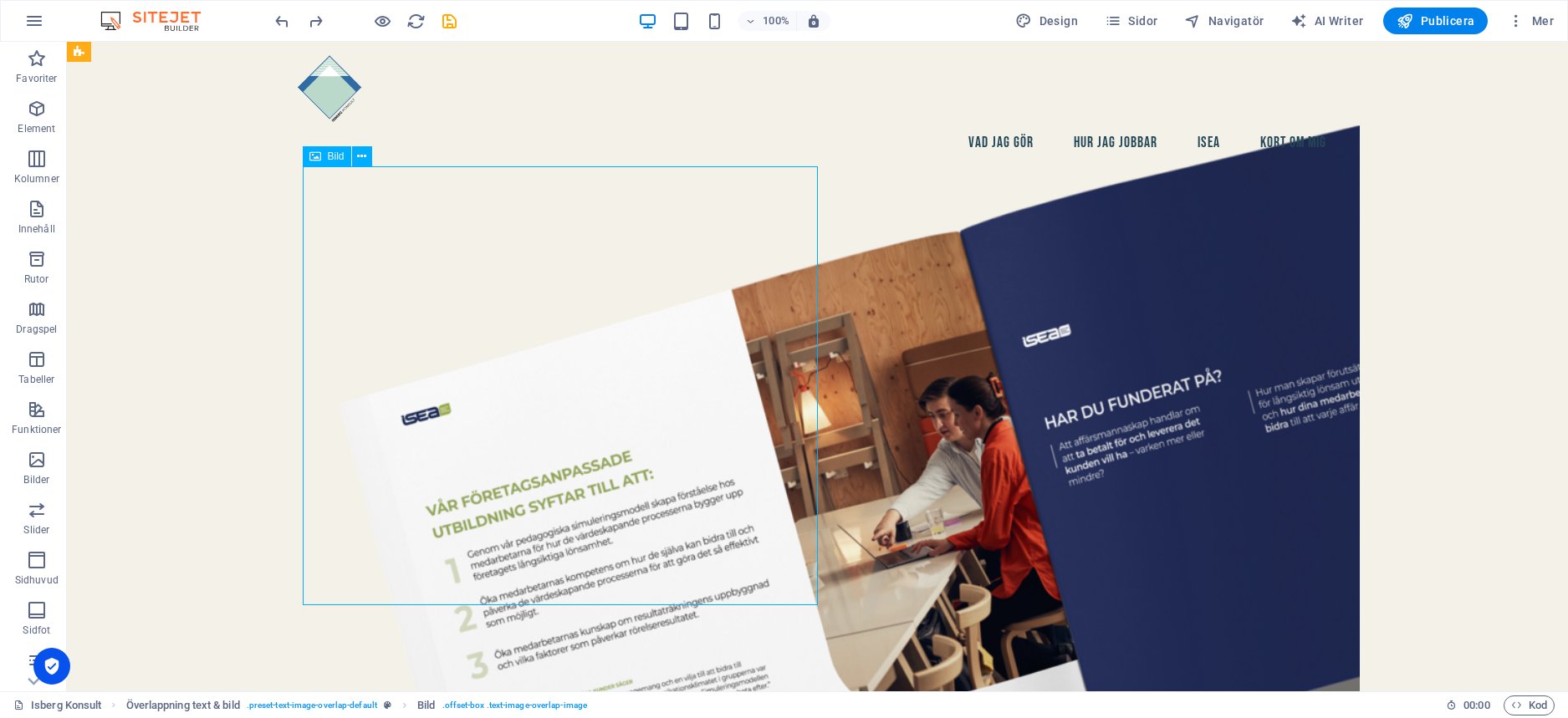 click at bounding box center [831, 1395] 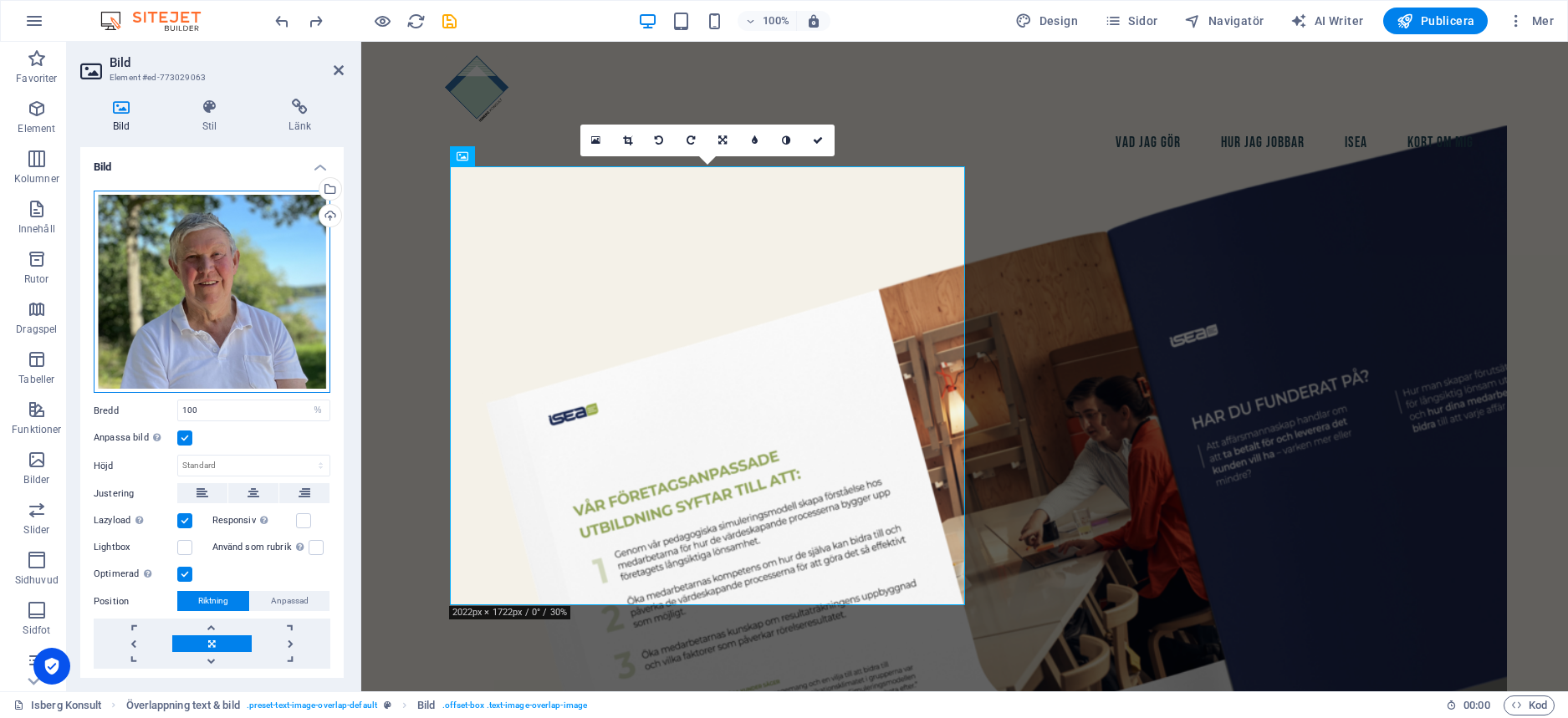 click on "Dra filer hit, klicka för att välja filer eller välj filer från Filer eller våra gratis arkivfoton och videor" at bounding box center [212, 292] 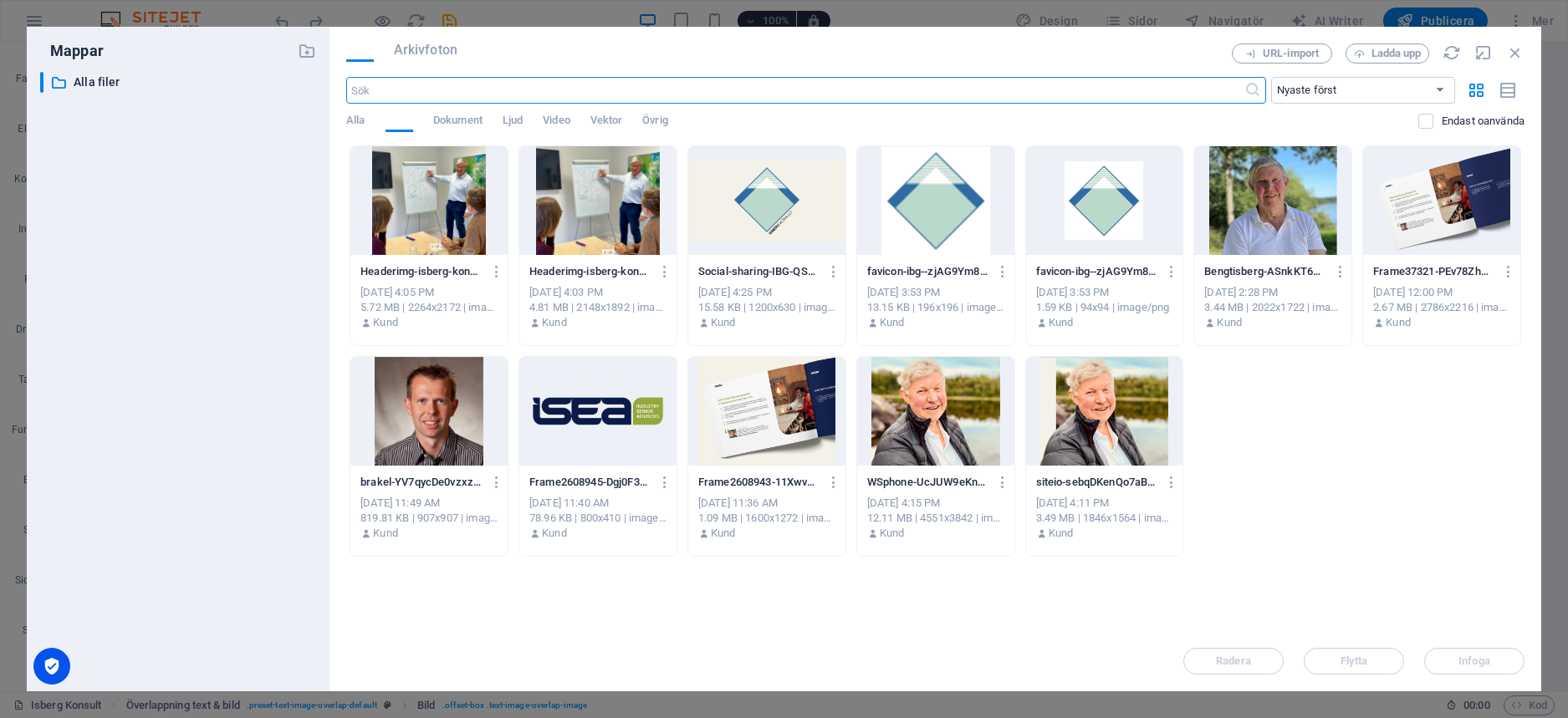 scroll, scrollTop: 2820, scrollLeft: 0, axis: vertical 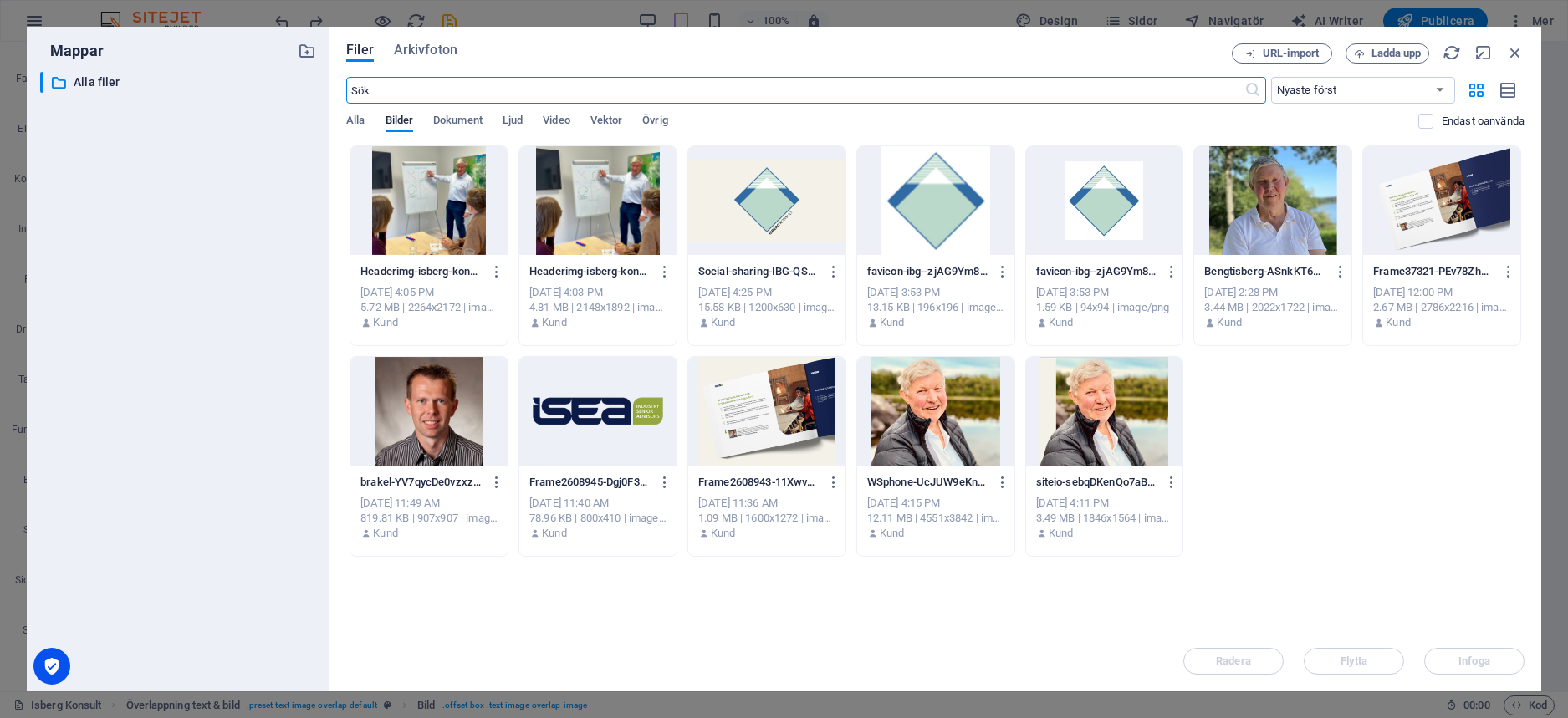 click at bounding box center (936, 411) 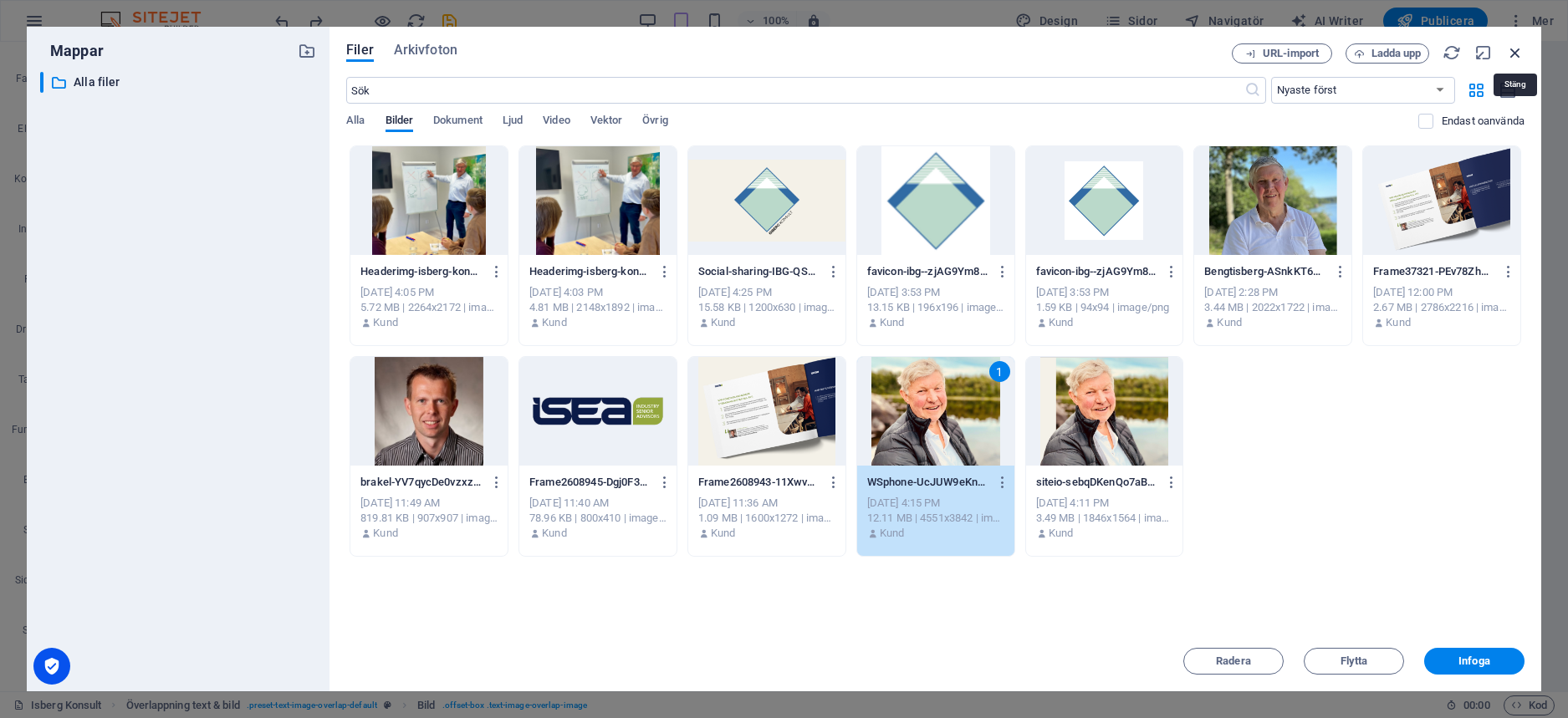 click at bounding box center [1515, 53] 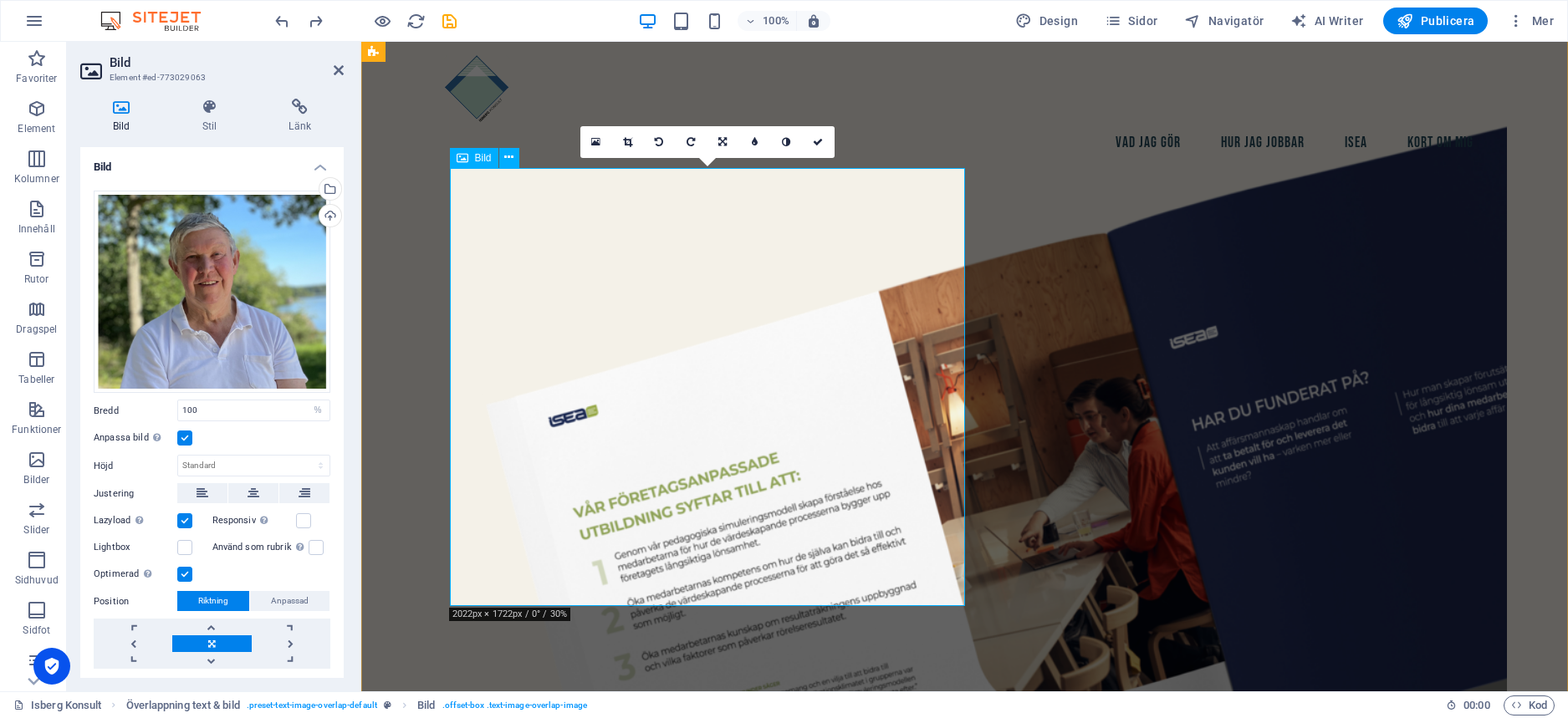click at bounding box center [978, 1397] 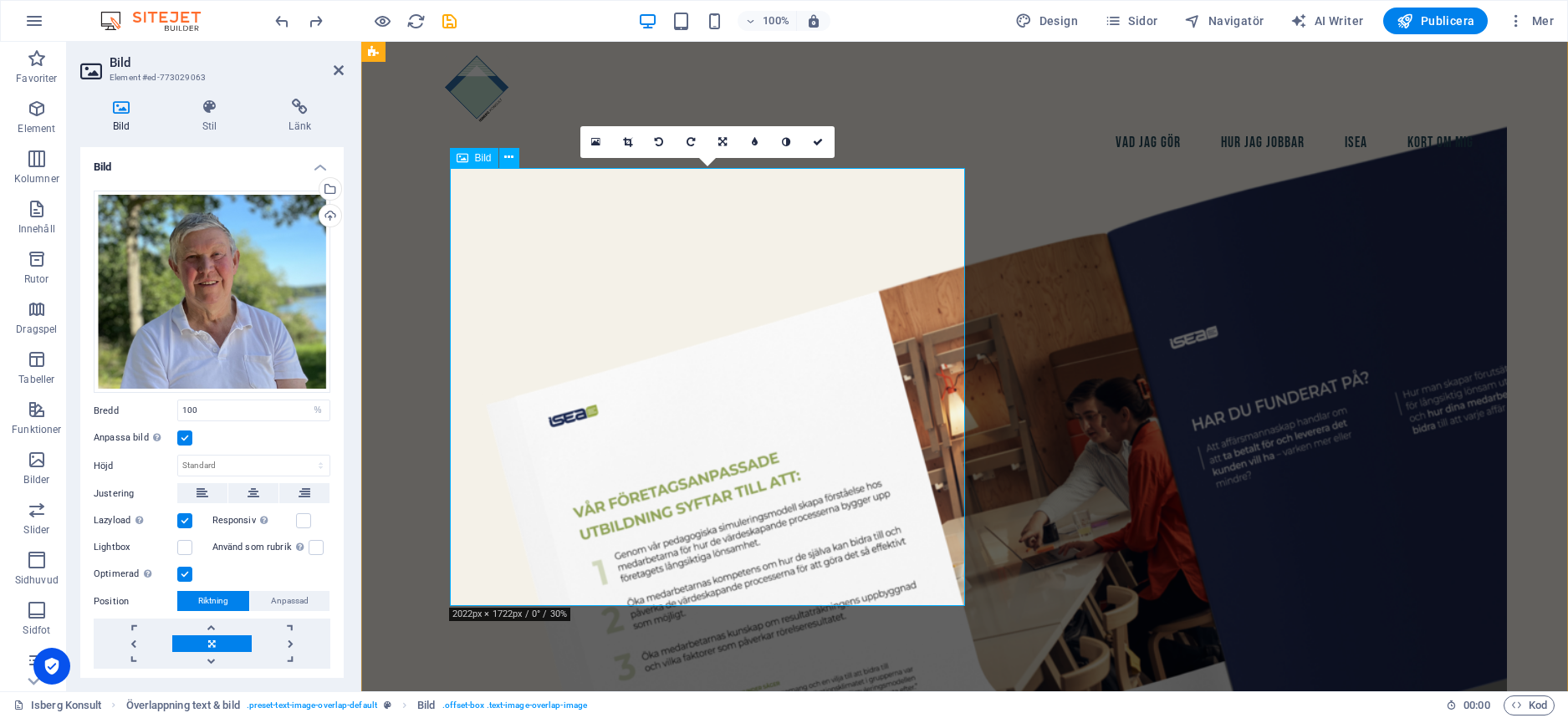 click at bounding box center [978, 1397] 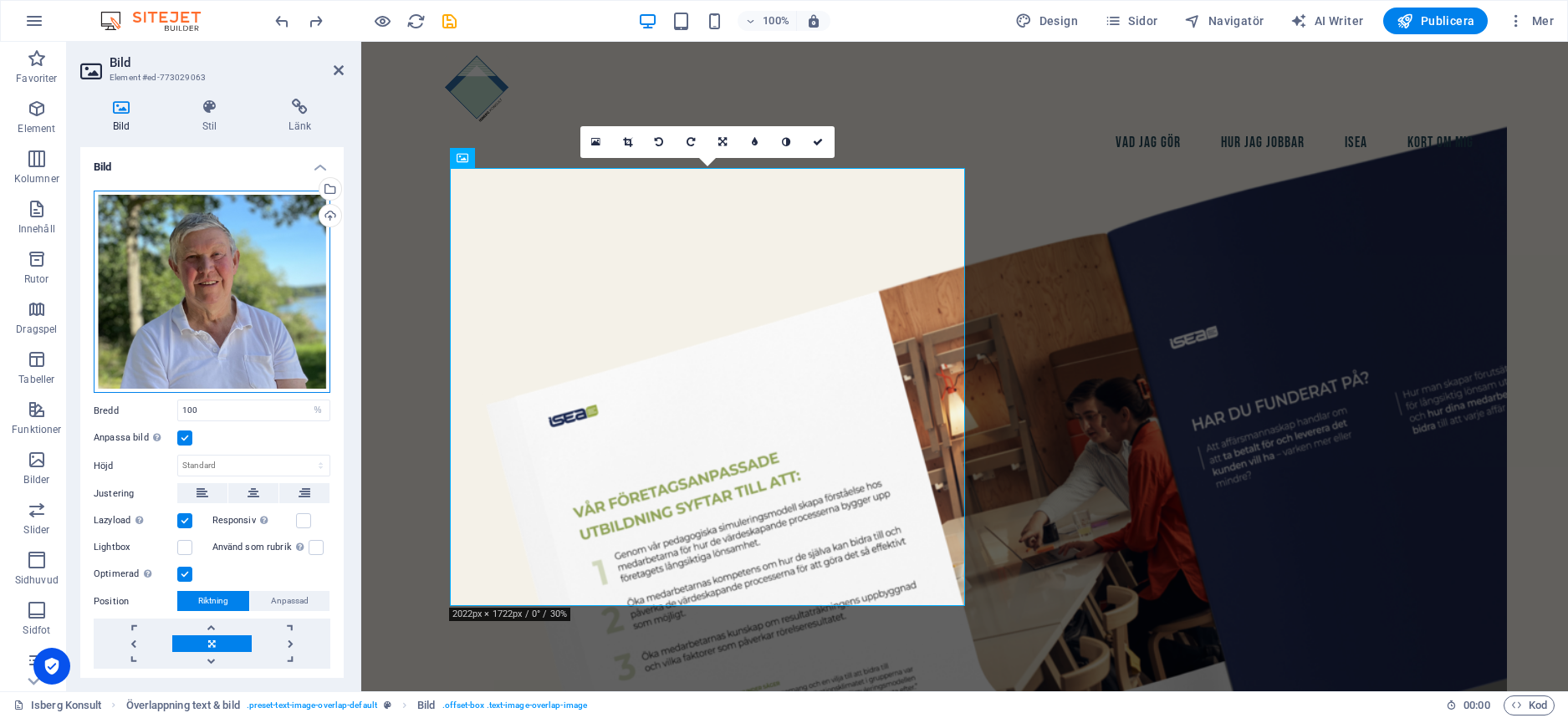click on "Dra filer hit, klicka för att välja filer eller välj filer från Filer eller våra gratis arkivfoton och videor" at bounding box center (212, 292) 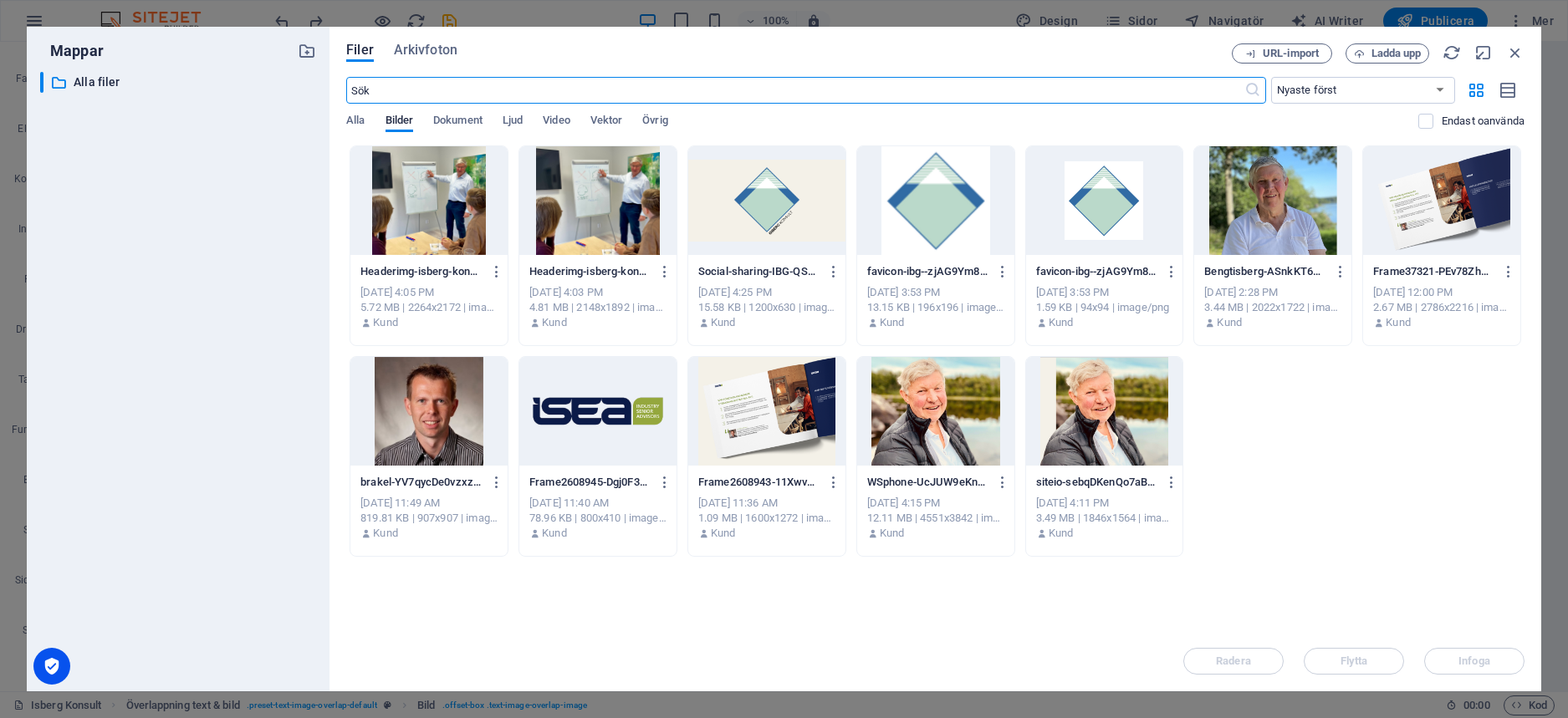 scroll, scrollTop: 2819, scrollLeft: 0, axis: vertical 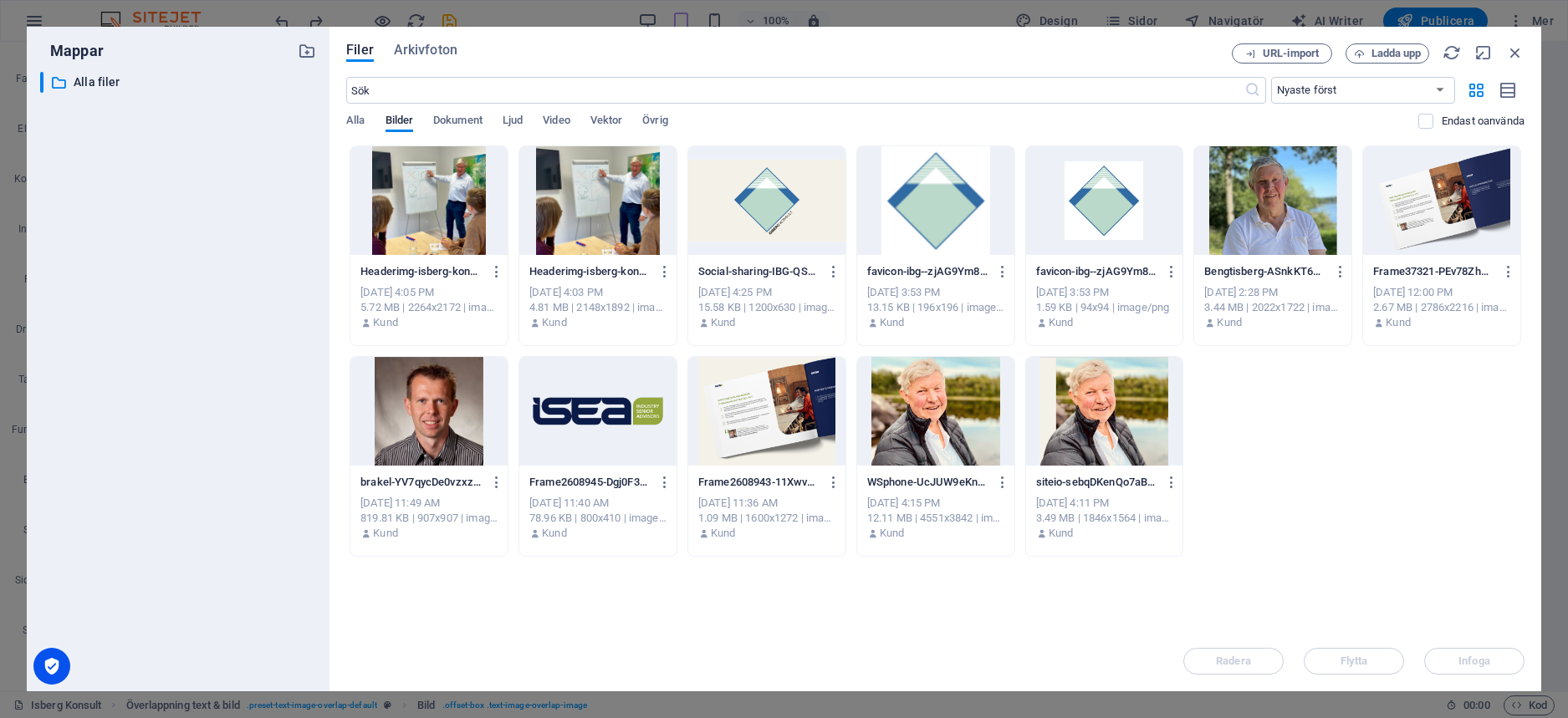 click at bounding box center [936, 411] 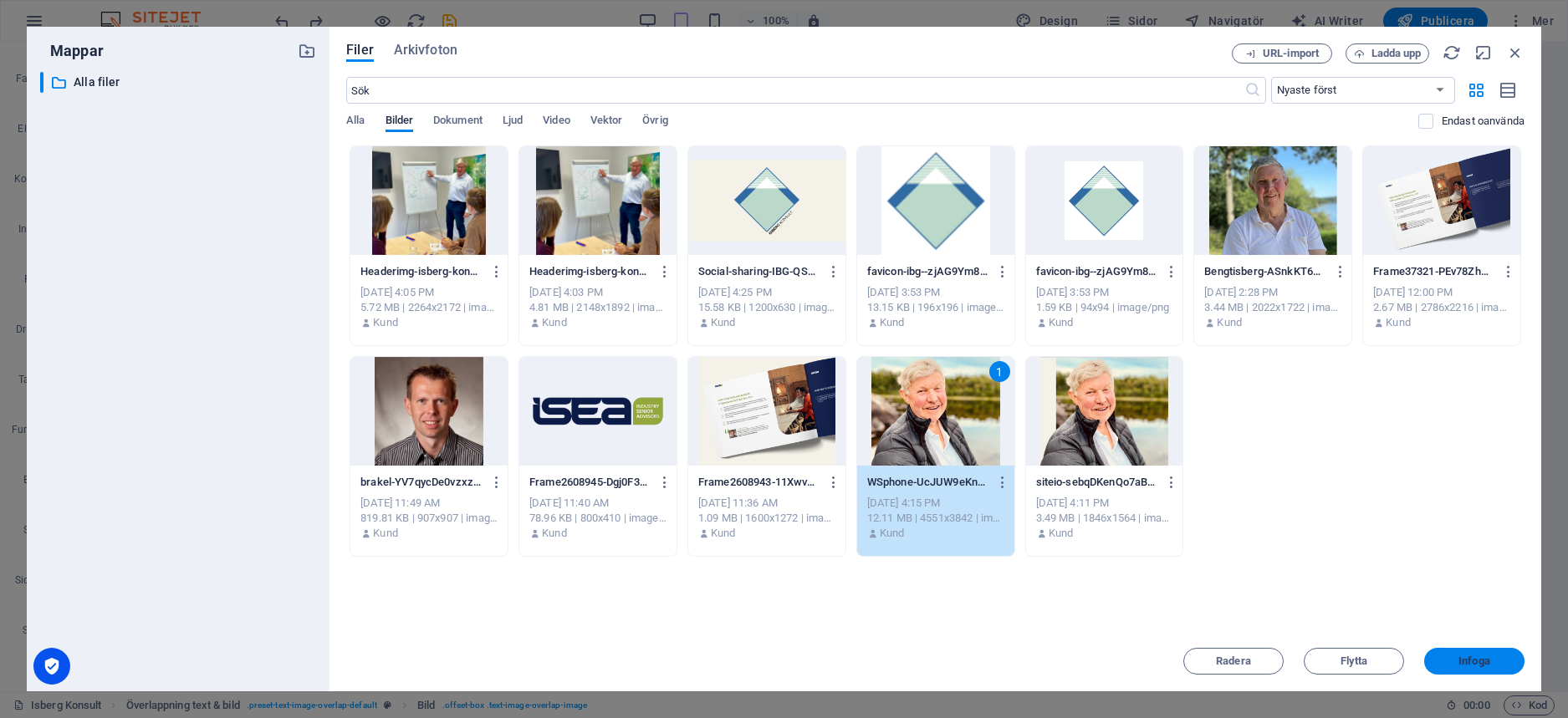 click on "Infoga" at bounding box center (1474, 661) 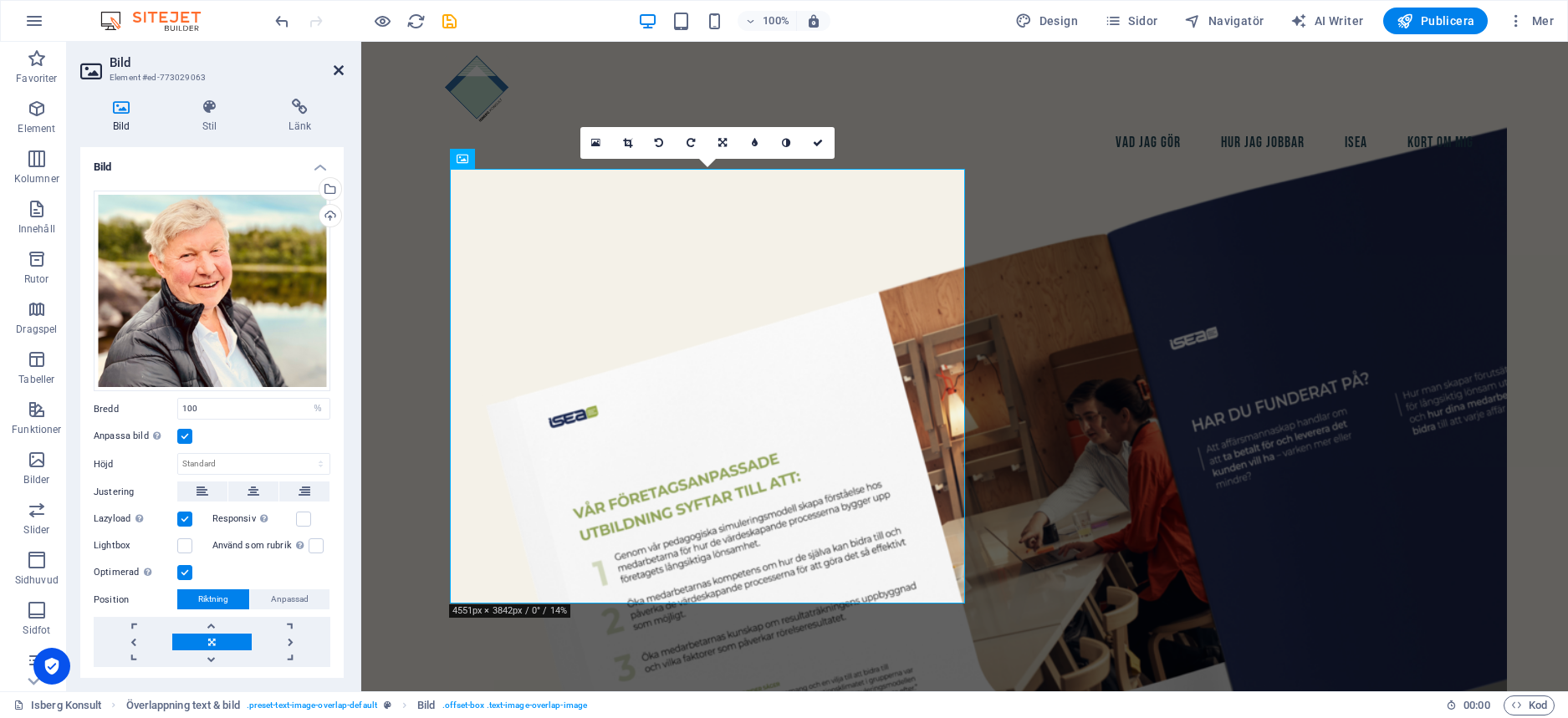 click at bounding box center (339, 70) 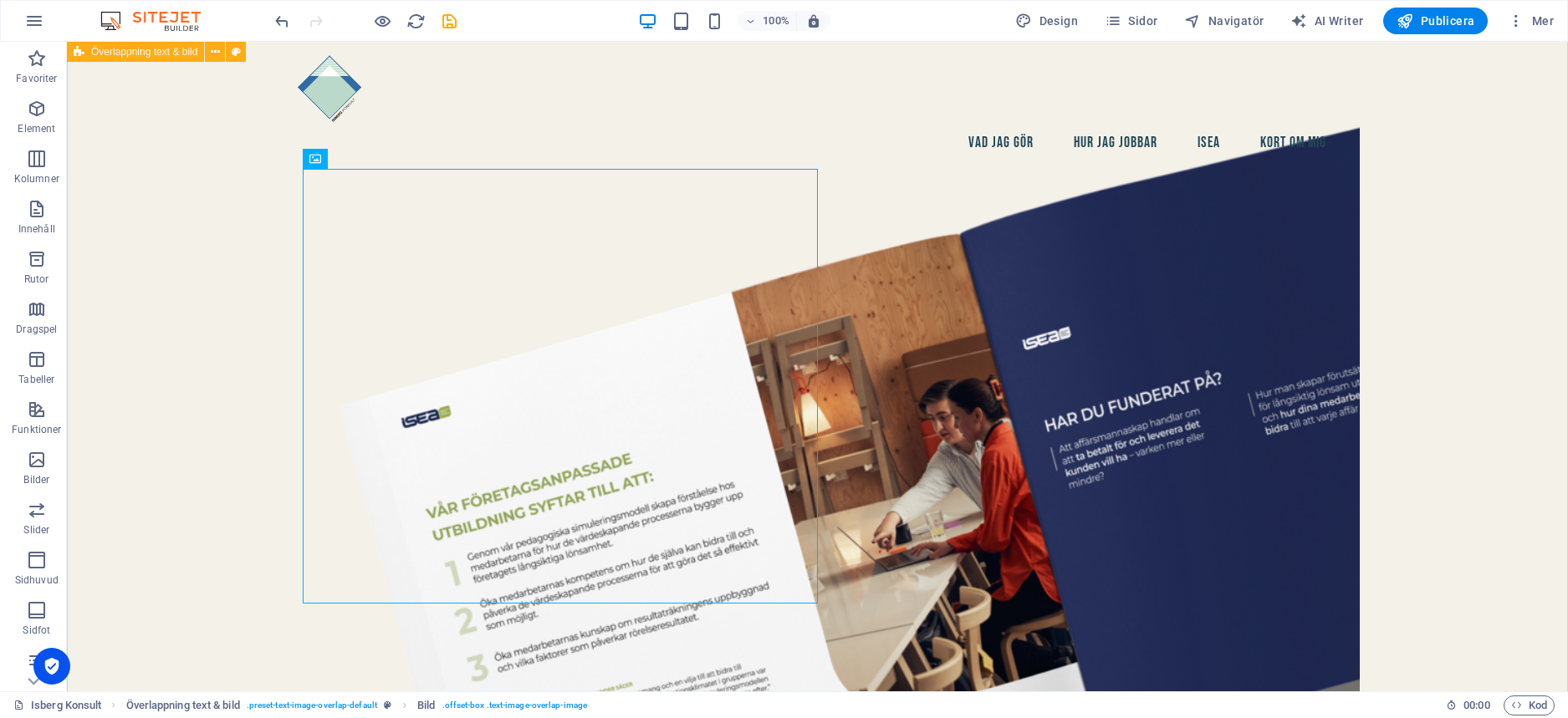 click on "Kort om mig Jag är civilingenjör och har min bakgrund i svensk tillverkningsindustri. Jag har arbetat som organisationskonsult i 35 år med fokus på ledarskap, affärsmannaskap, affärsutveckling och utveckling - alltid med värdeskapande i centrum. Jag har alltid haft som målsättning att göra det komplexa begripligt och användbart för att lösa vardagen frågeställningar. Några viktiga uppdragsgivare under åren har varit ABB, Volvo Aero, Hexagon Automation, Parker Hannifin samt Stena Aluminium. Maila mig" at bounding box center (817, 1571) 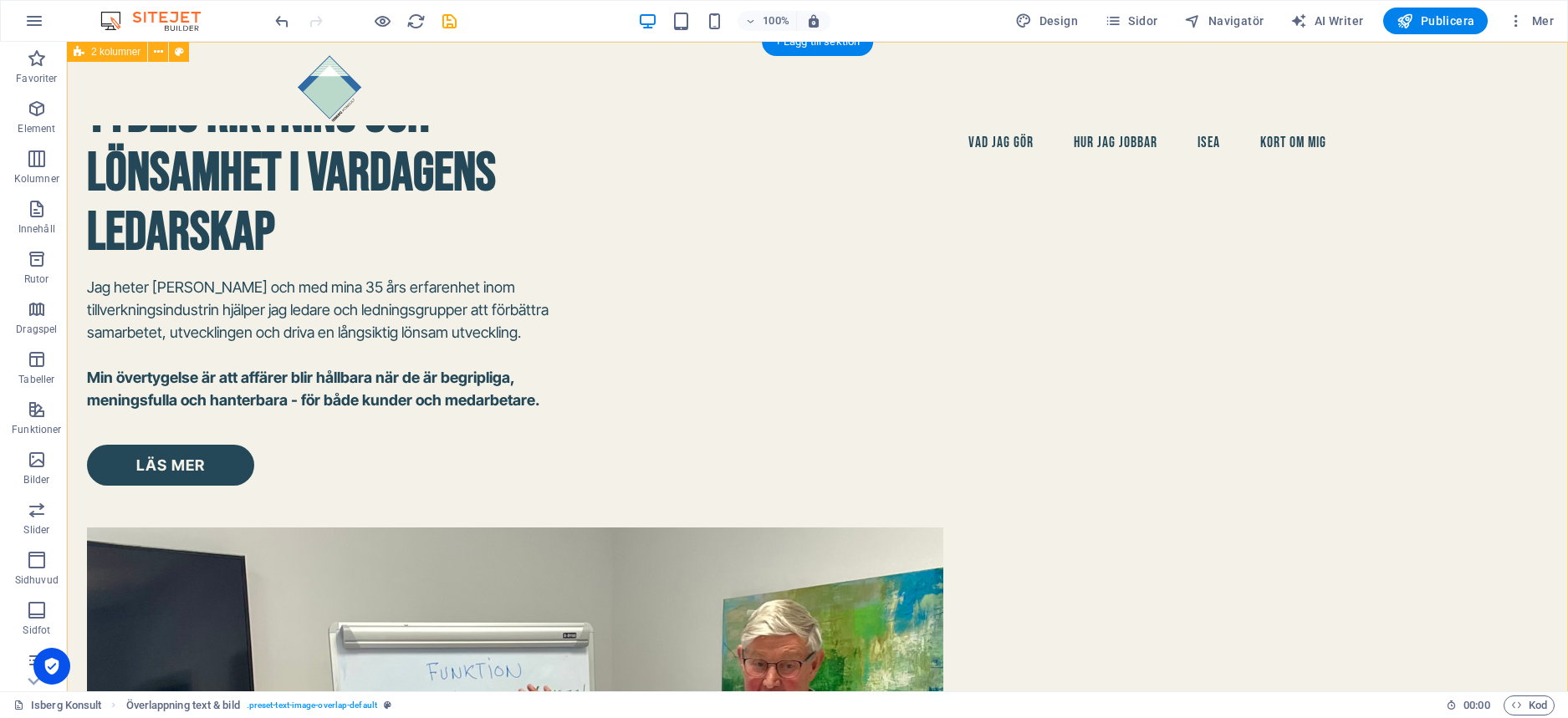 scroll, scrollTop: 0, scrollLeft: 0, axis: both 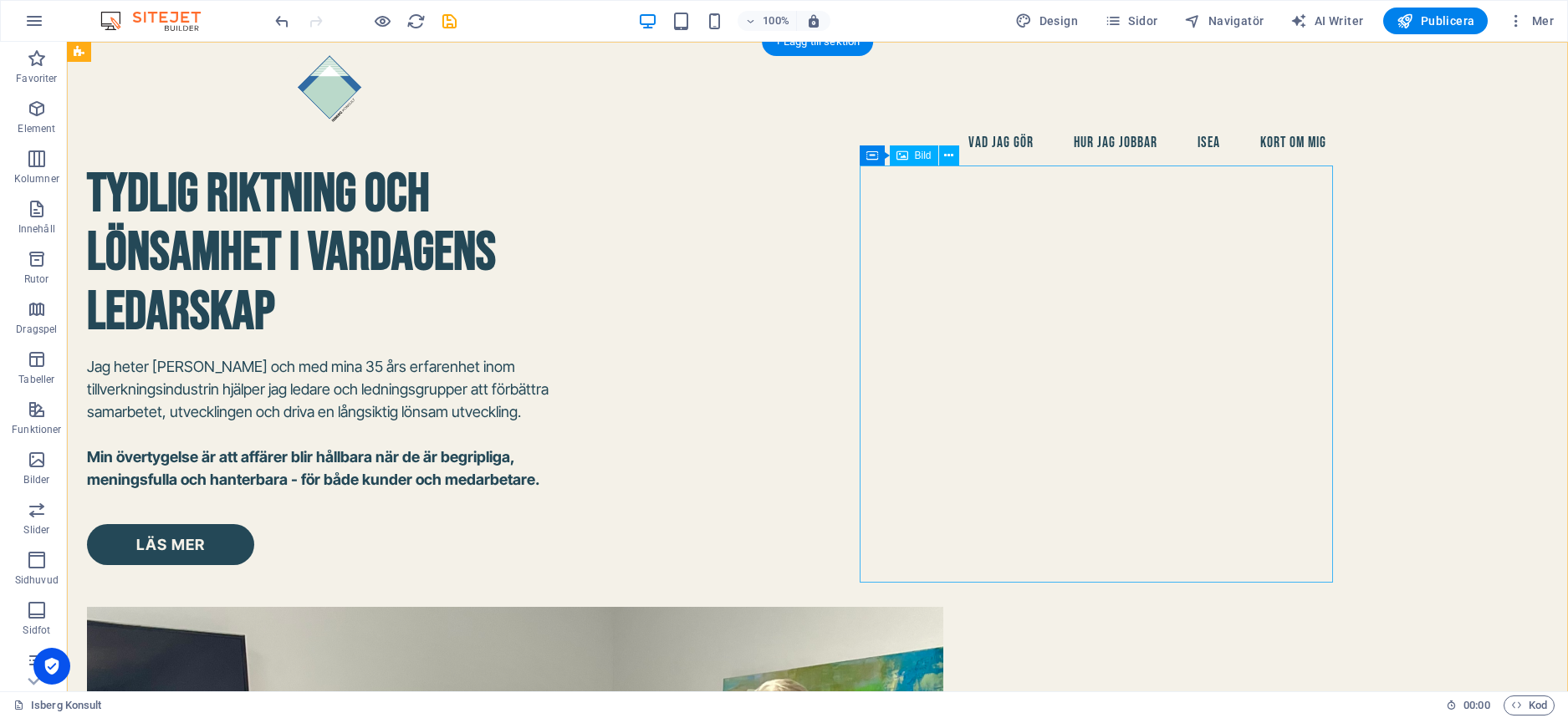 click at bounding box center [324, 984] 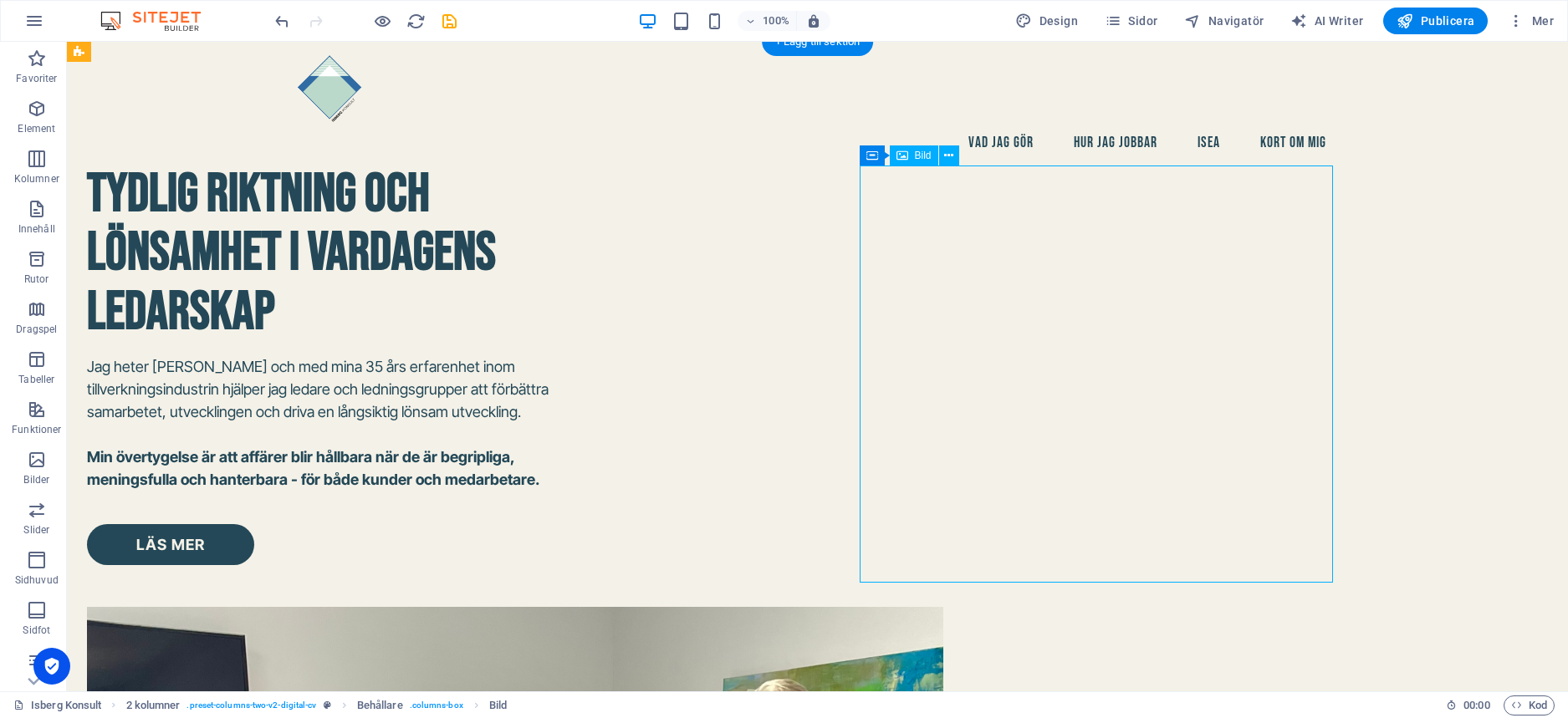 click at bounding box center [324, 984] 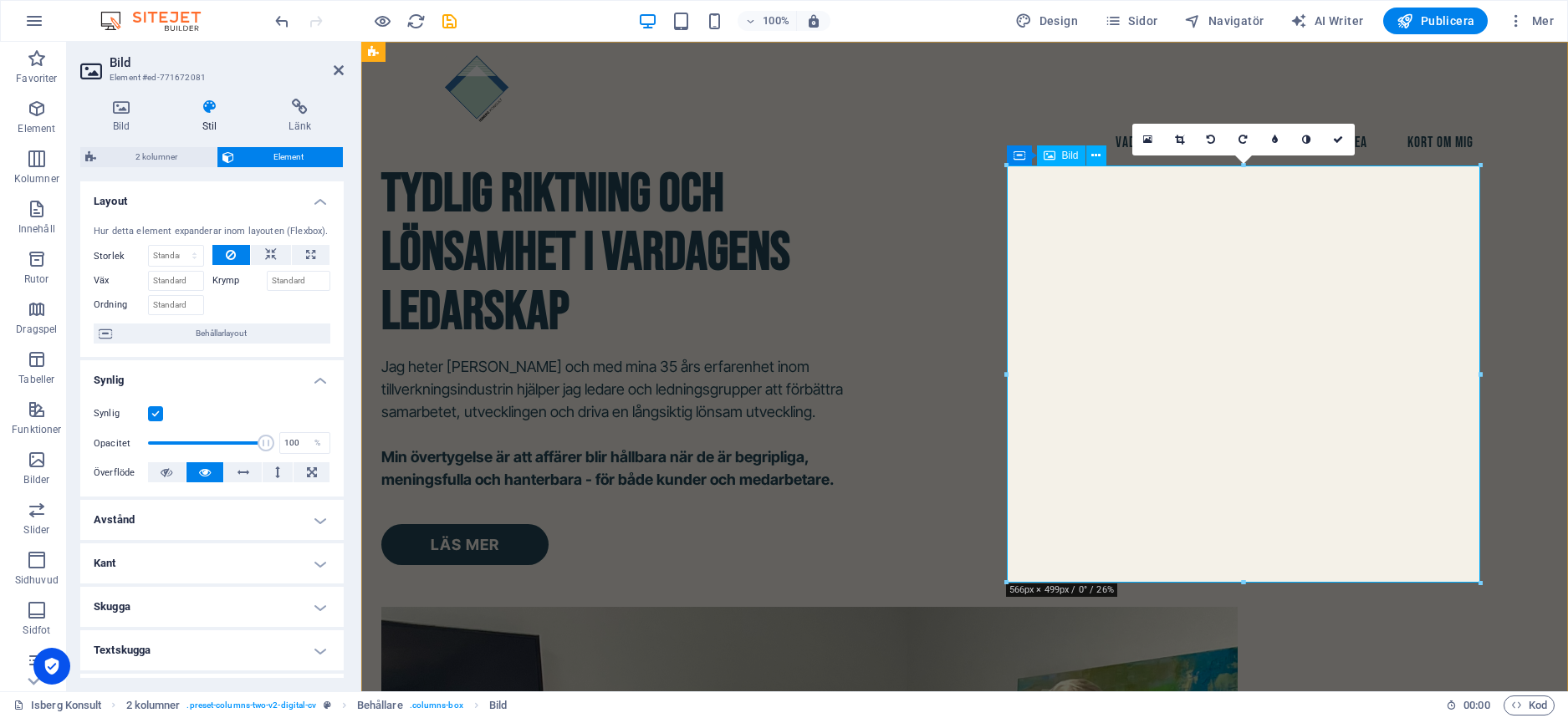click at bounding box center (618, 984) 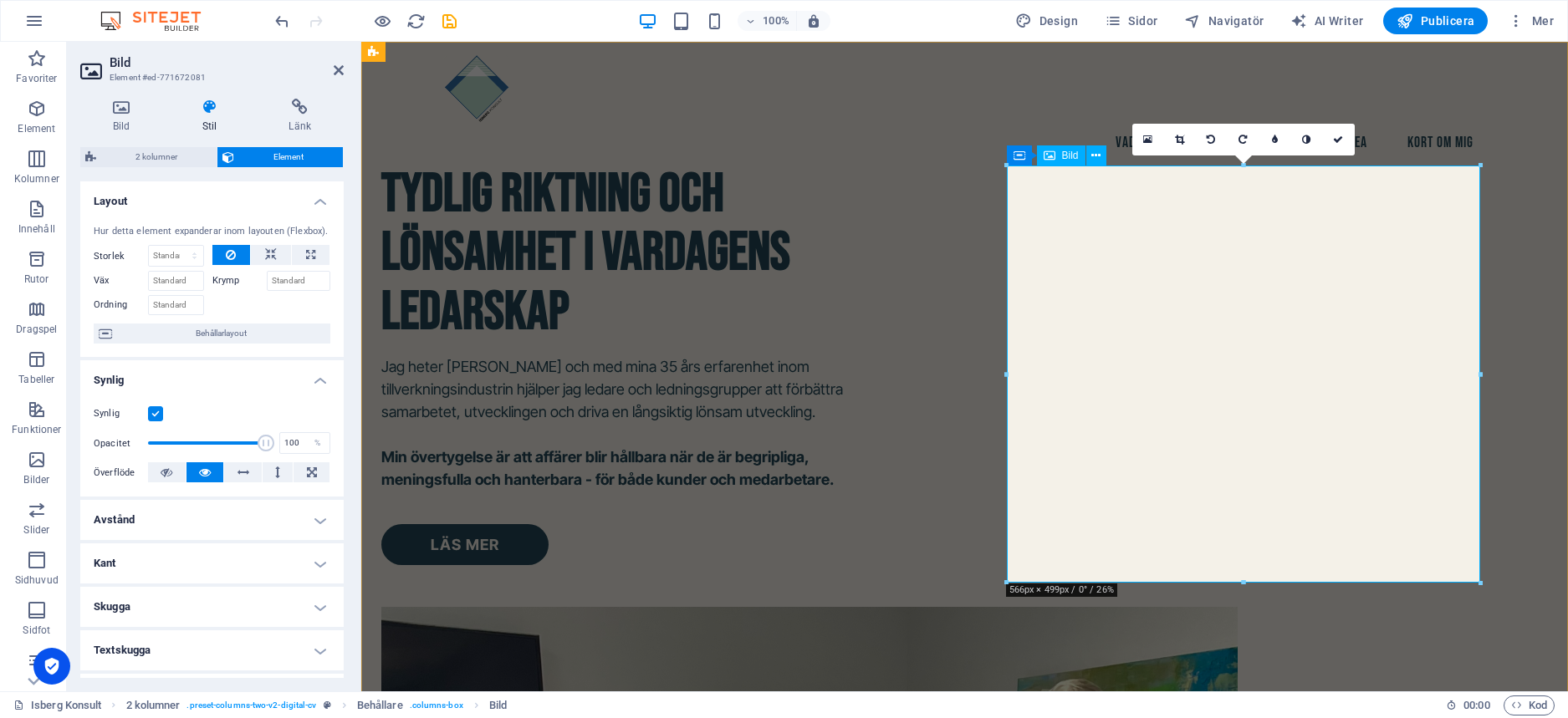 click at bounding box center (618, 984) 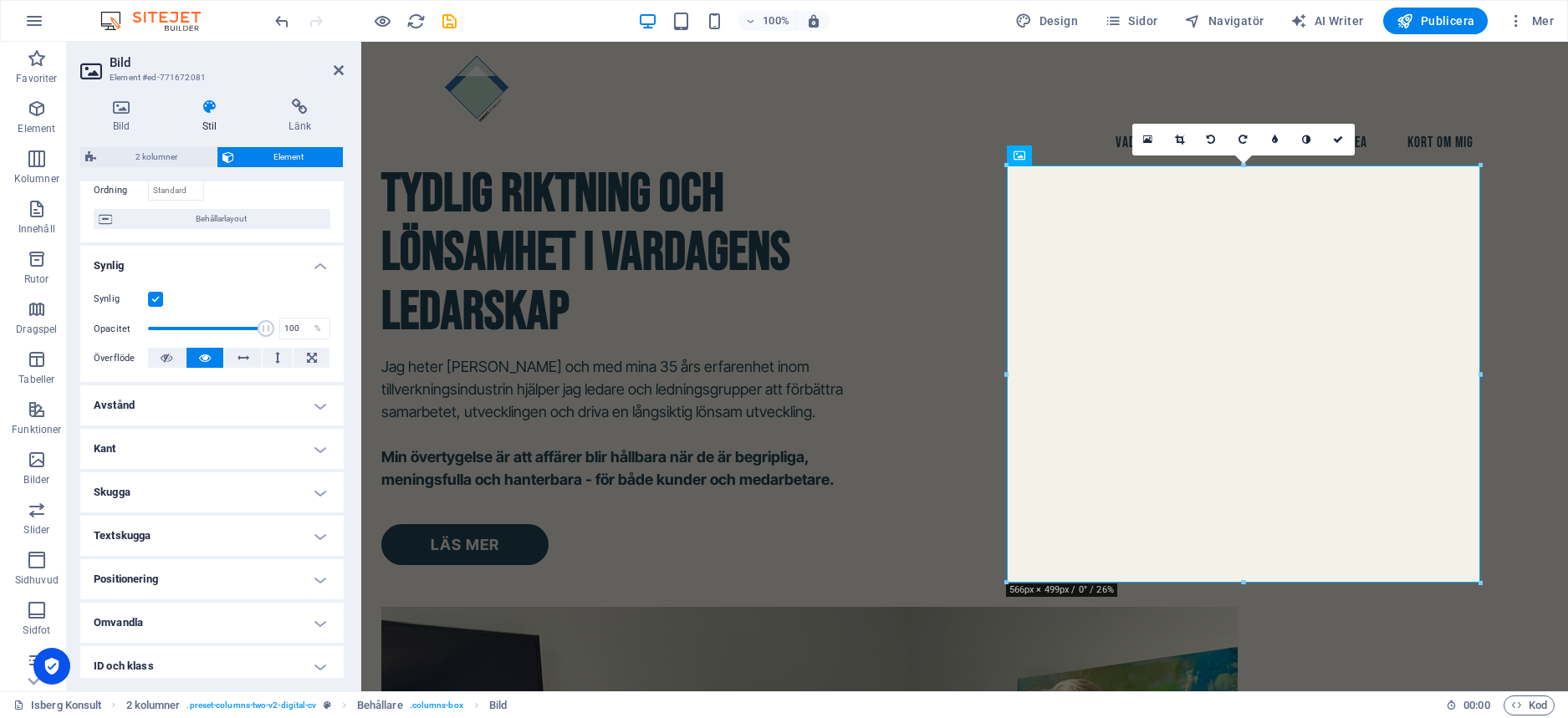 scroll, scrollTop: 0, scrollLeft: 0, axis: both 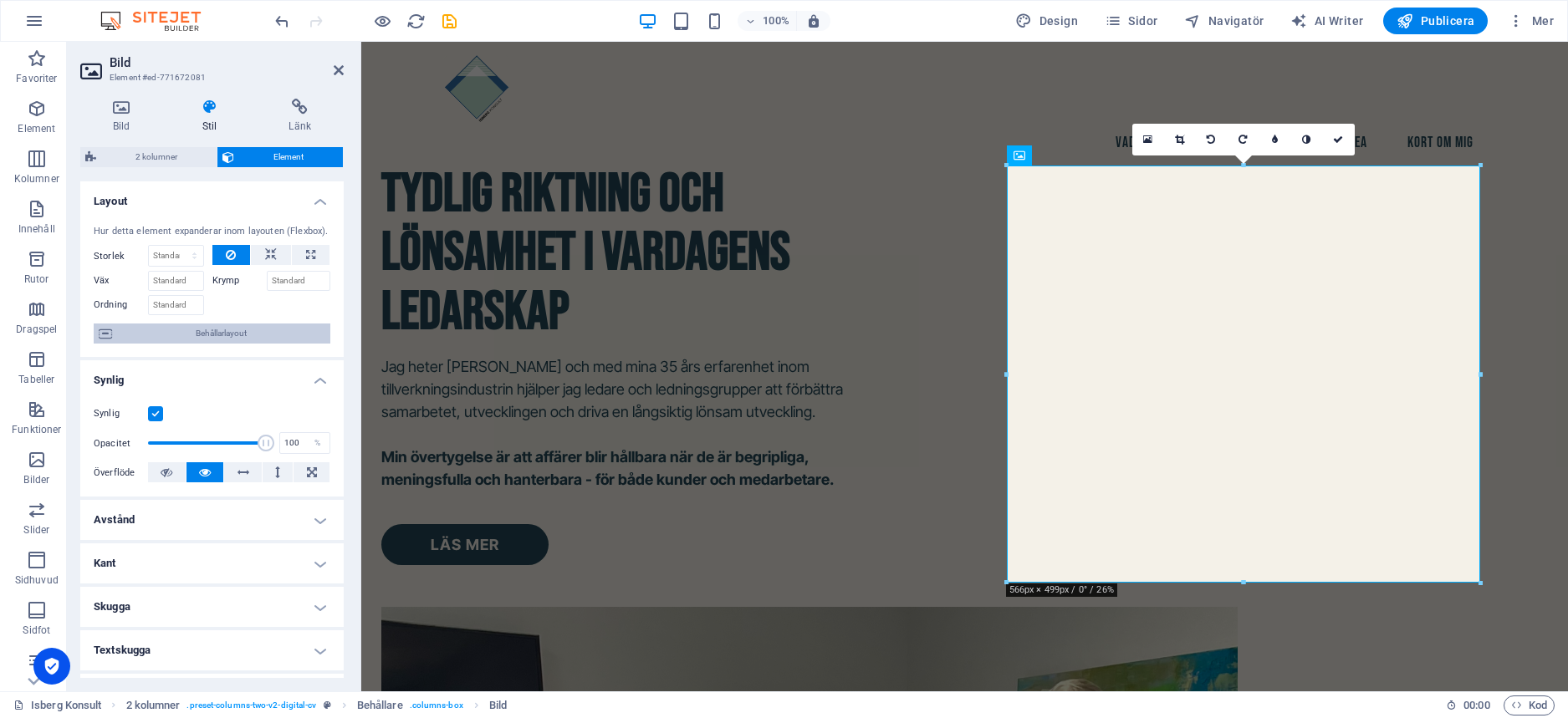 click on "Behållarlayout" at bounding box center [221, 334] 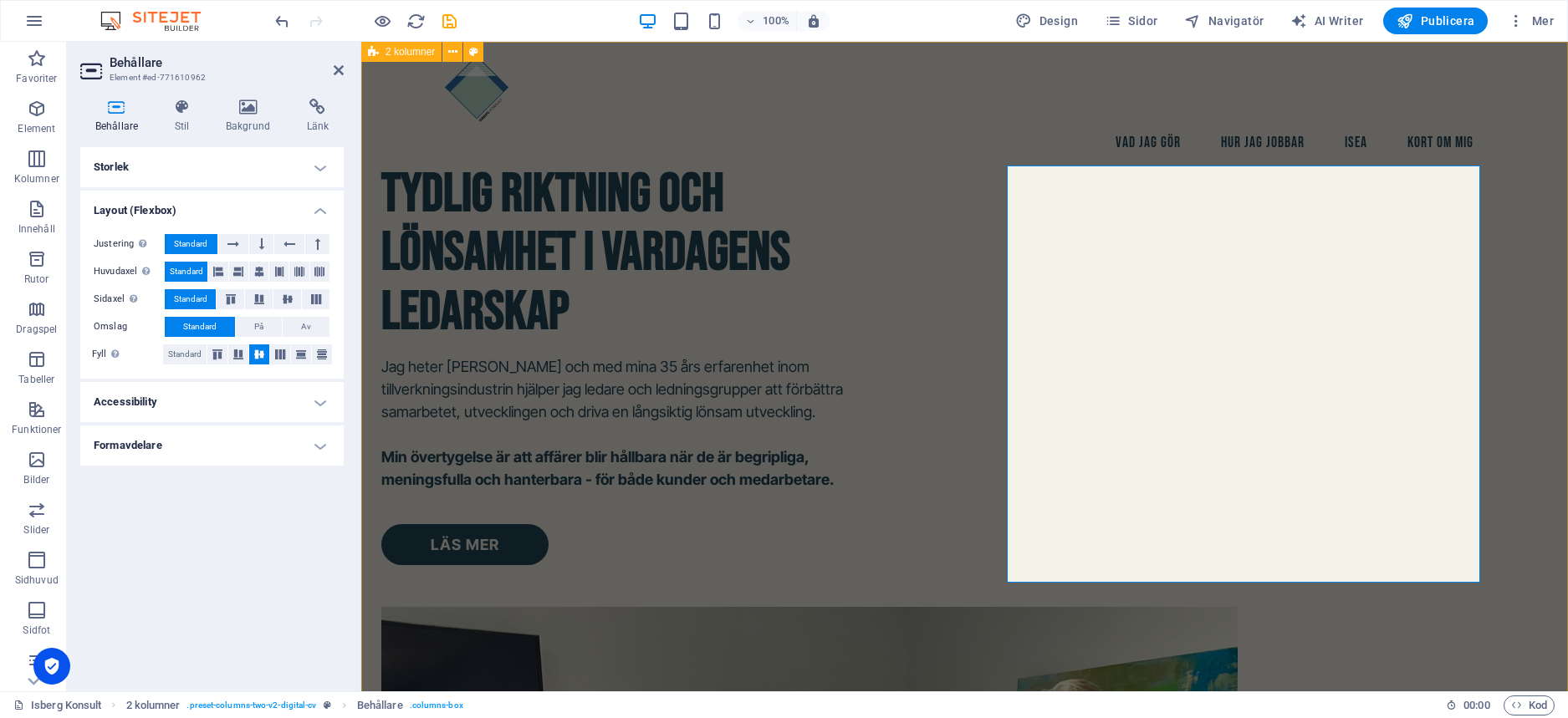 click on "tydlig riktning och lönsamhet i vardagens ledarskap Jag heter [PERSON_NAME] och med mina 35 års erfarenhet inom tillverkningsindustrin hjälper jag ledare och ledningsgrupper att förbättra samarbetet, utvecklingen och driva en långsiktig lönsam utveckling. Min övertygelse är att affärer blir hållbara när de är begripliga, meningsfulla och hanterbara - för både kunder och medarbetare.  Läs Mer" at bounding box center [964, 777] 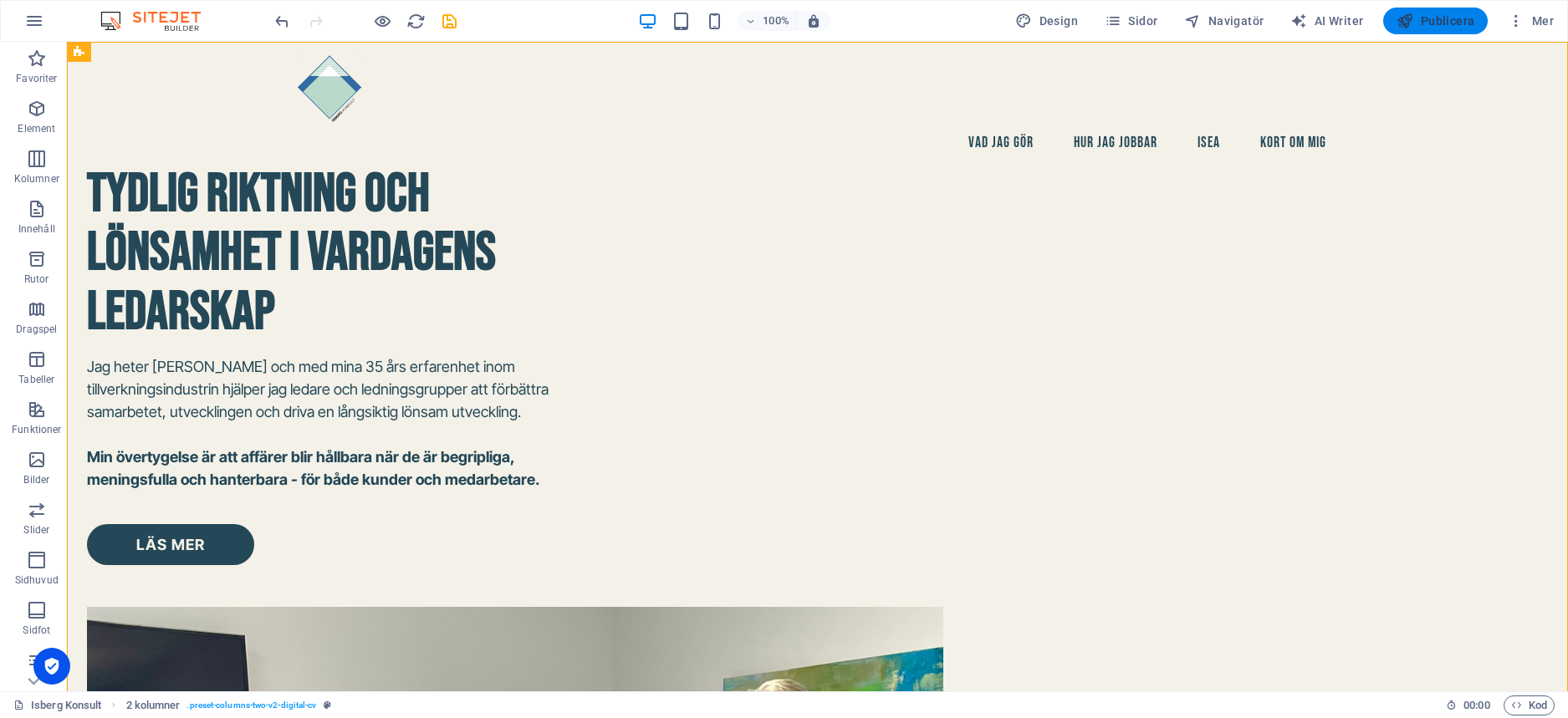 click at bounding box center [1405, 21] 